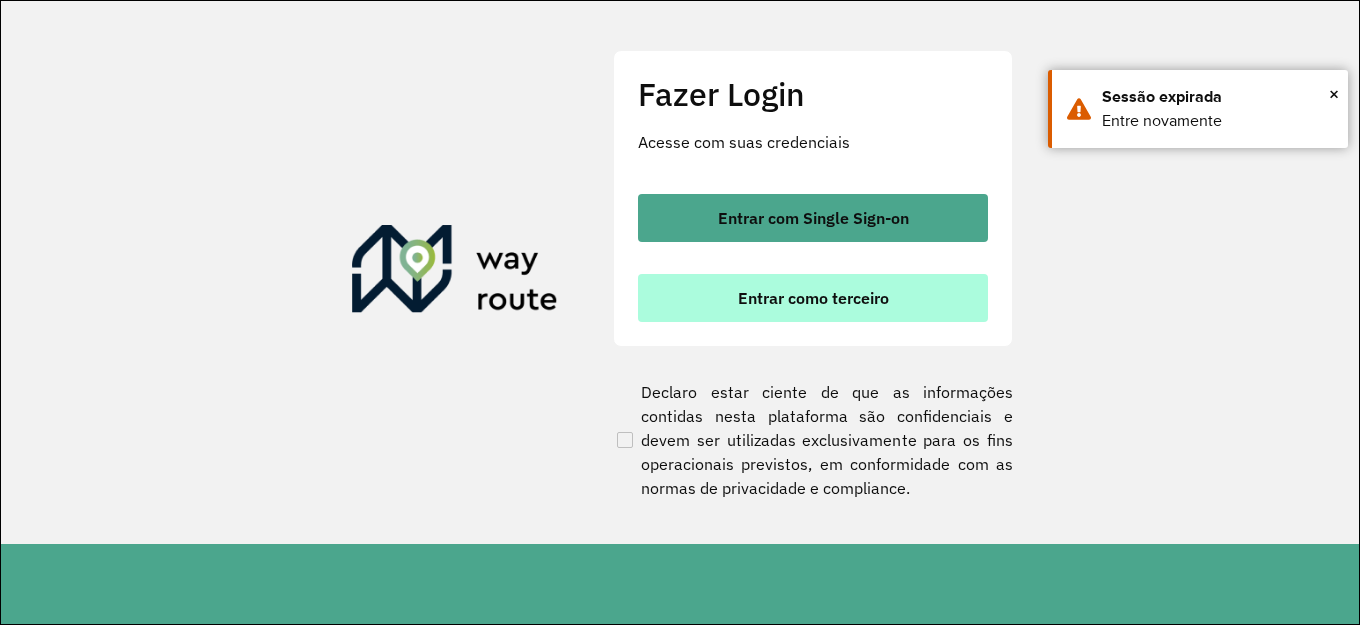 scroll, scrollTop: 0, scrollLeft: 0, axis: both 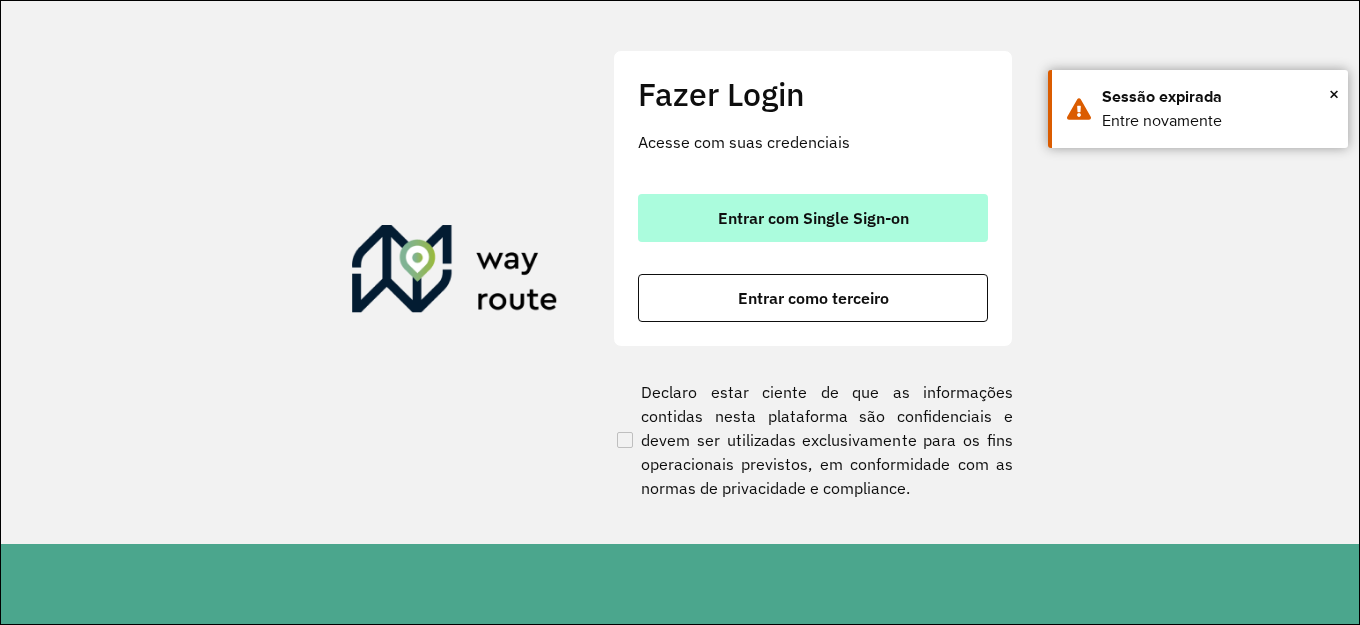 click on "Entrar com Single Sign-on" at bounding box center [813, 218] 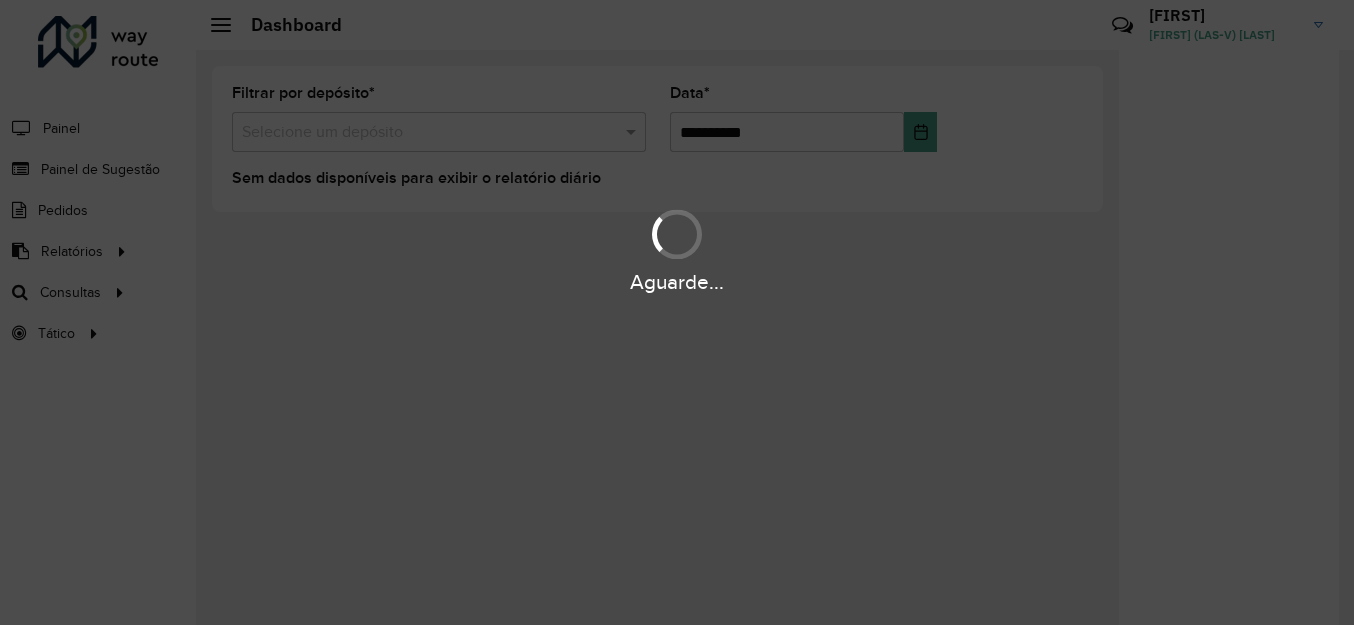 scroll, scrollTop: 0, scrollLeft: 0, axis: both 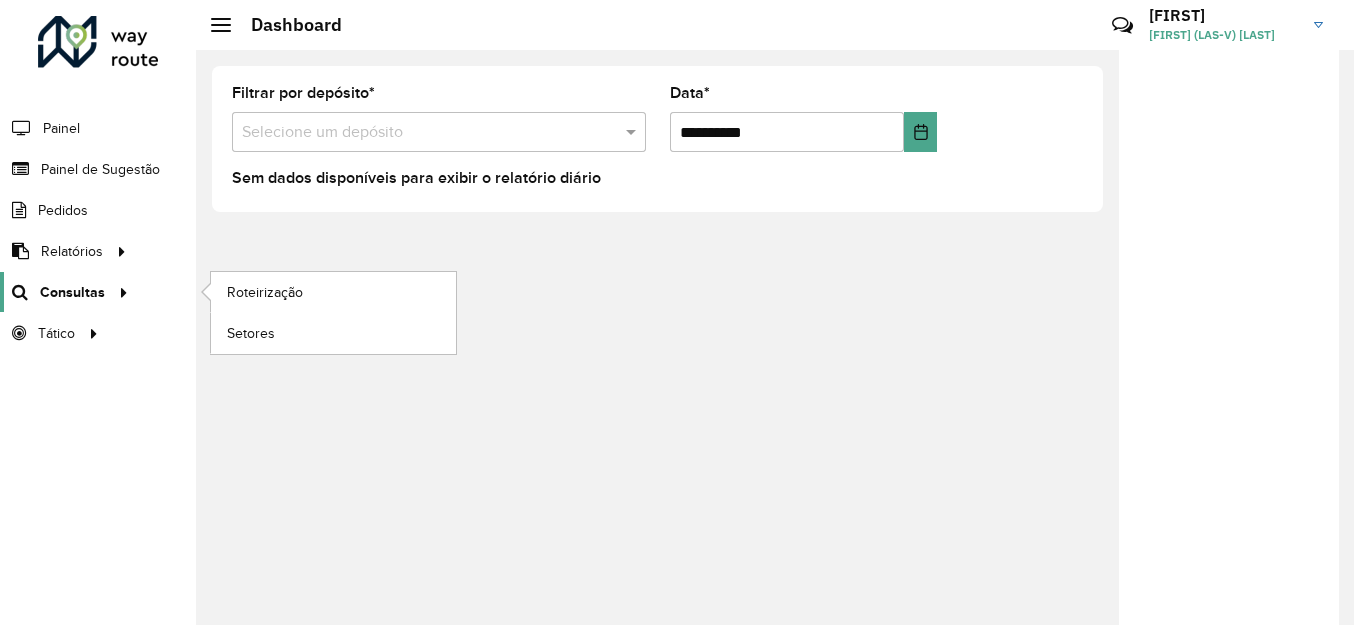 click on "Consultas" 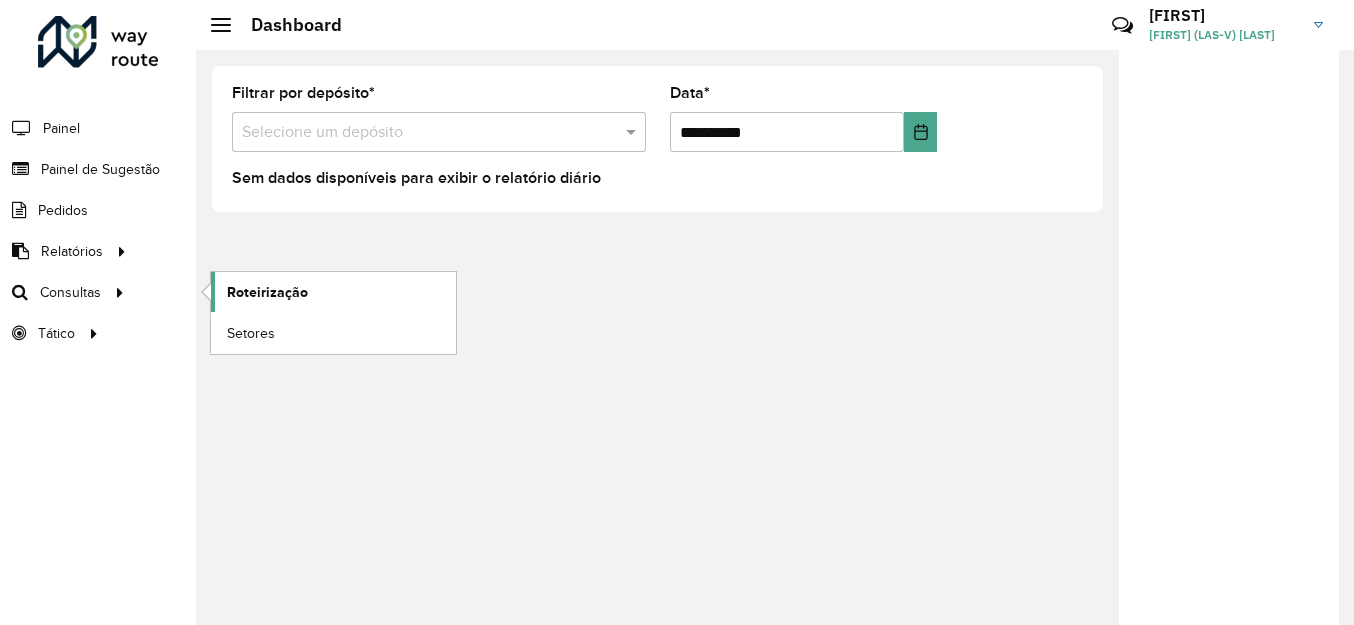 click on "Roteirização" 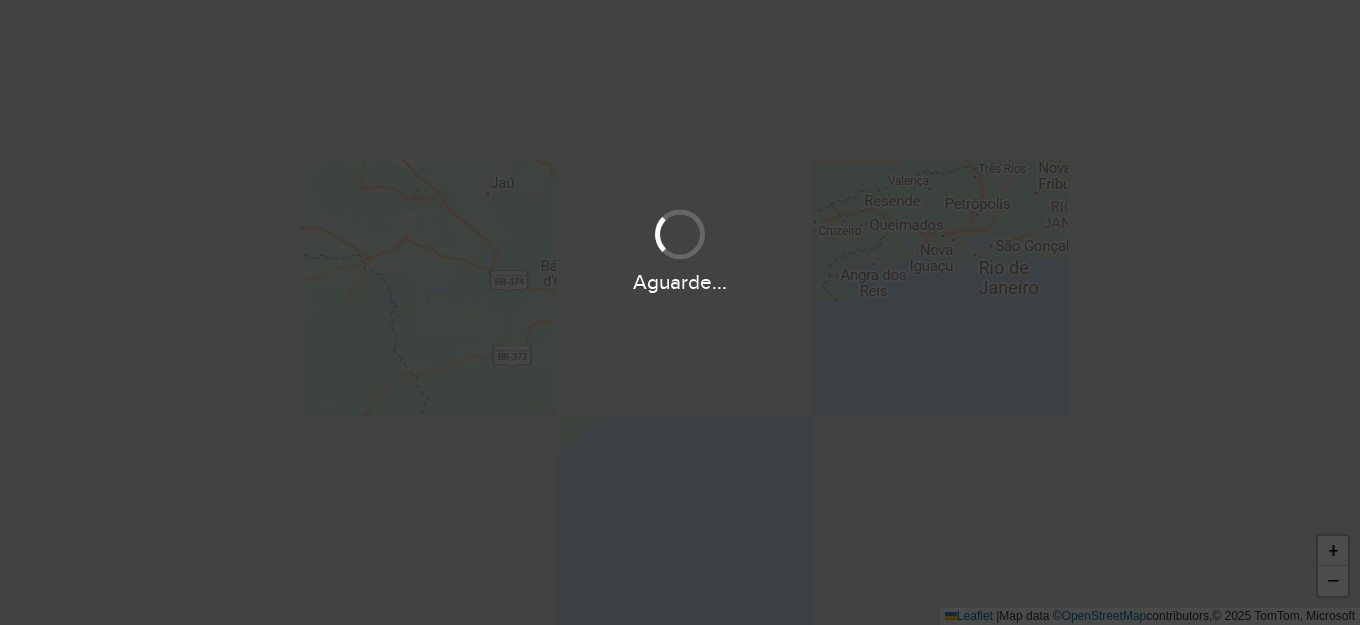scroll, scrollTop: 0, scrollLeft: 0, axis: both 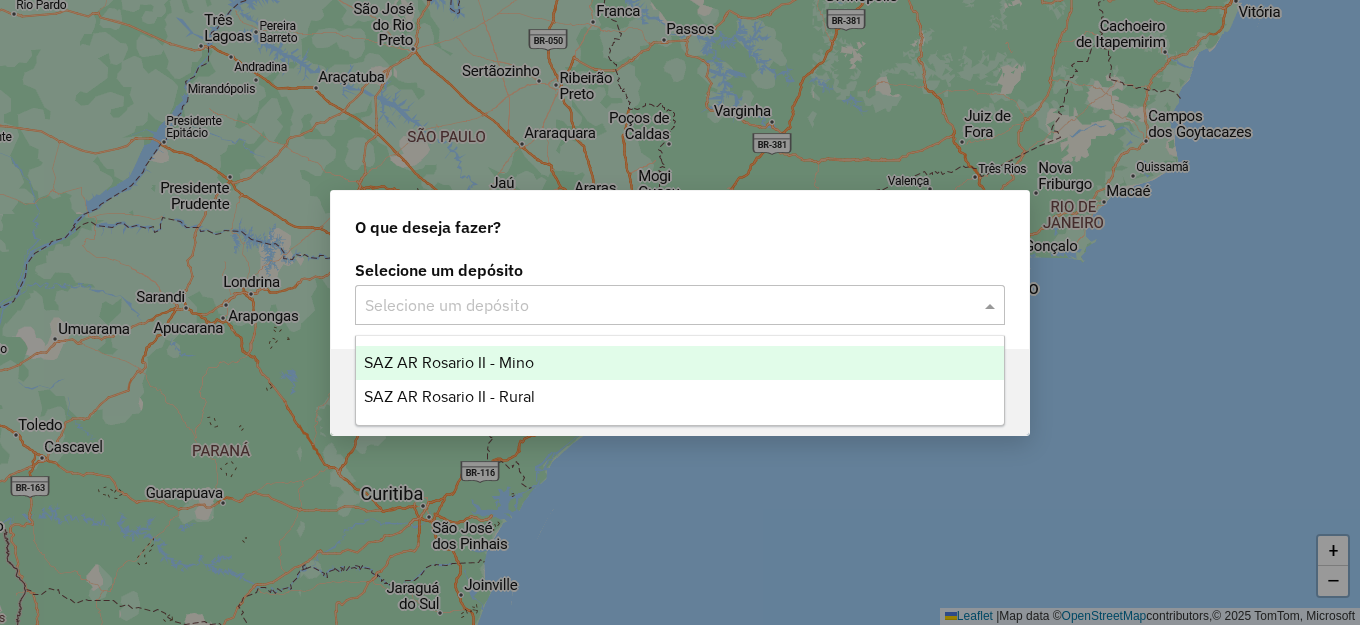 click 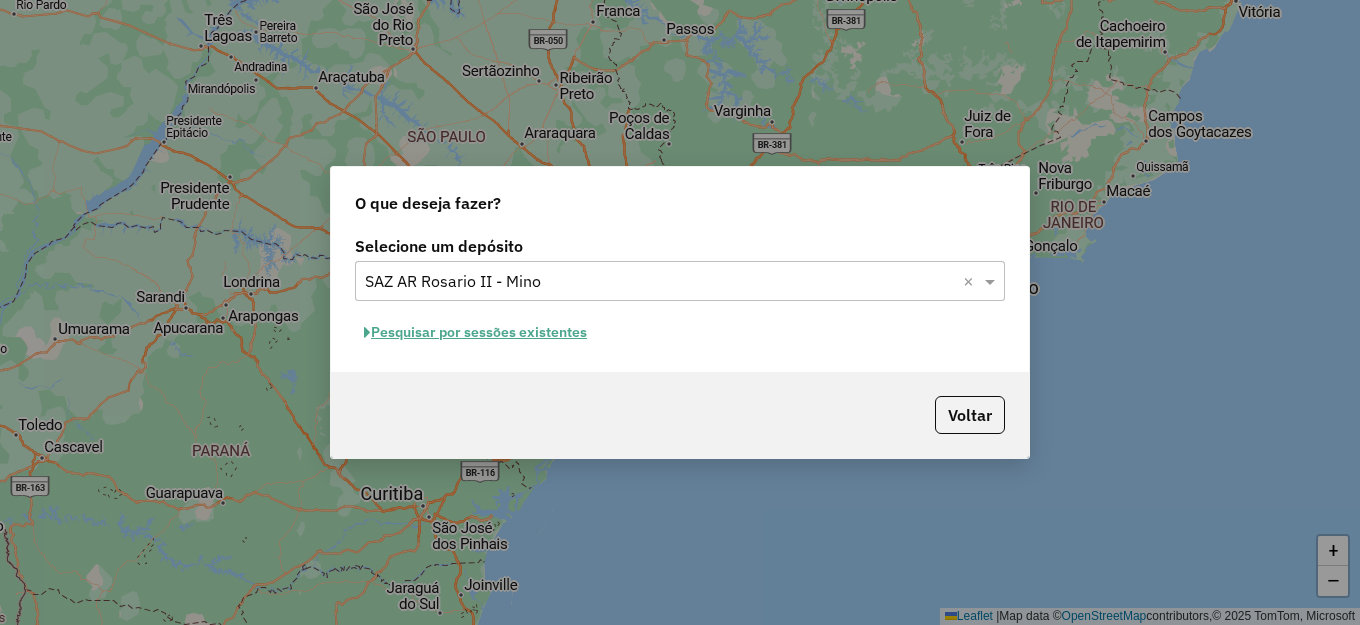 click on "Pesquisar por sessões existentes" 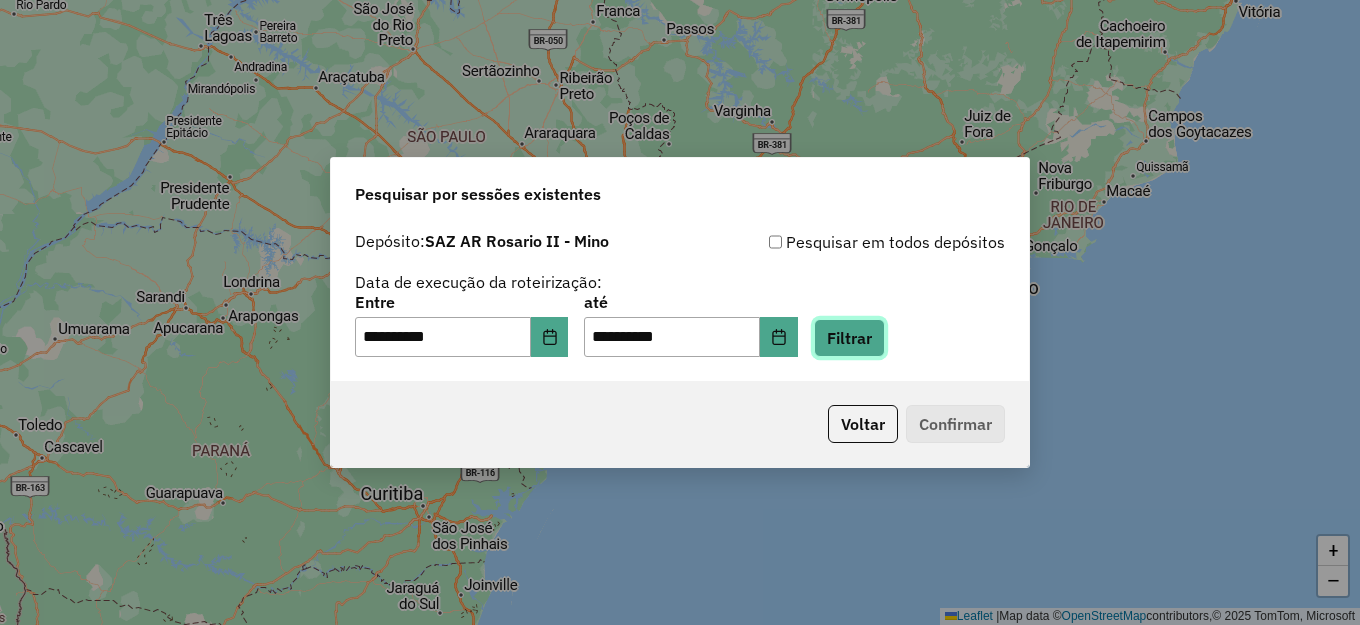 click on "Filtrar" 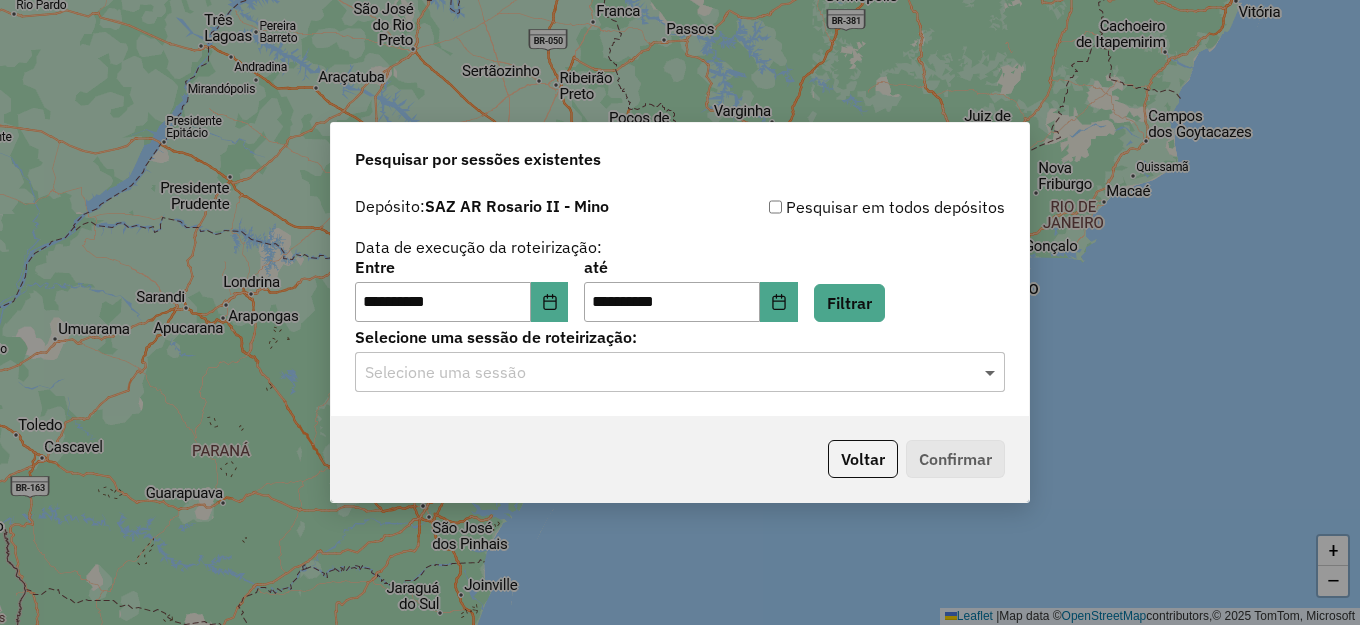 click 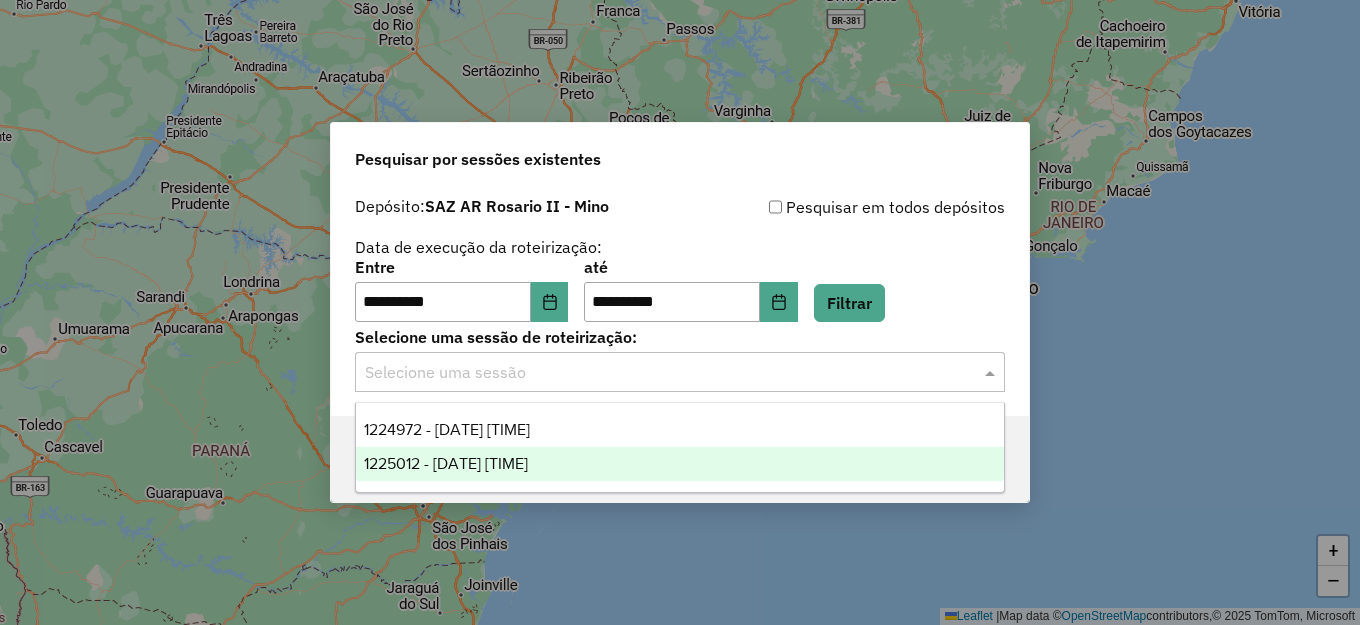 click on "[NUMBER] - [DATE] [TIME]" at bounding box center (680, 464) 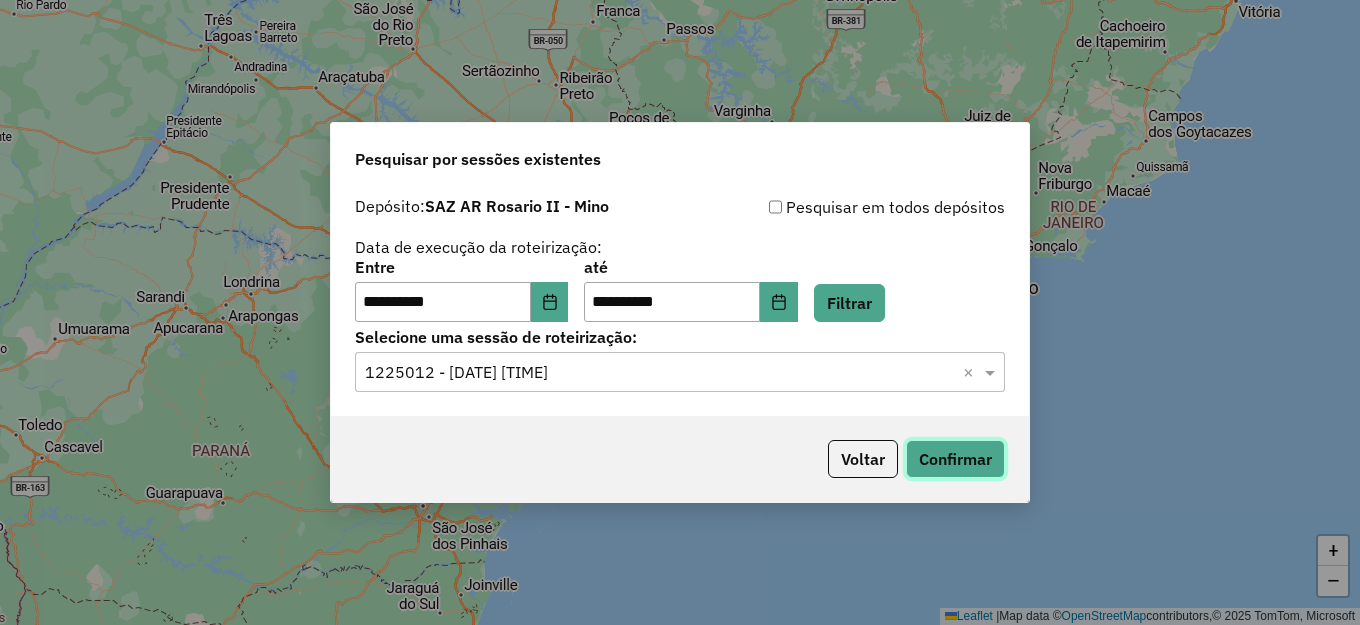 click on "Confirmar" 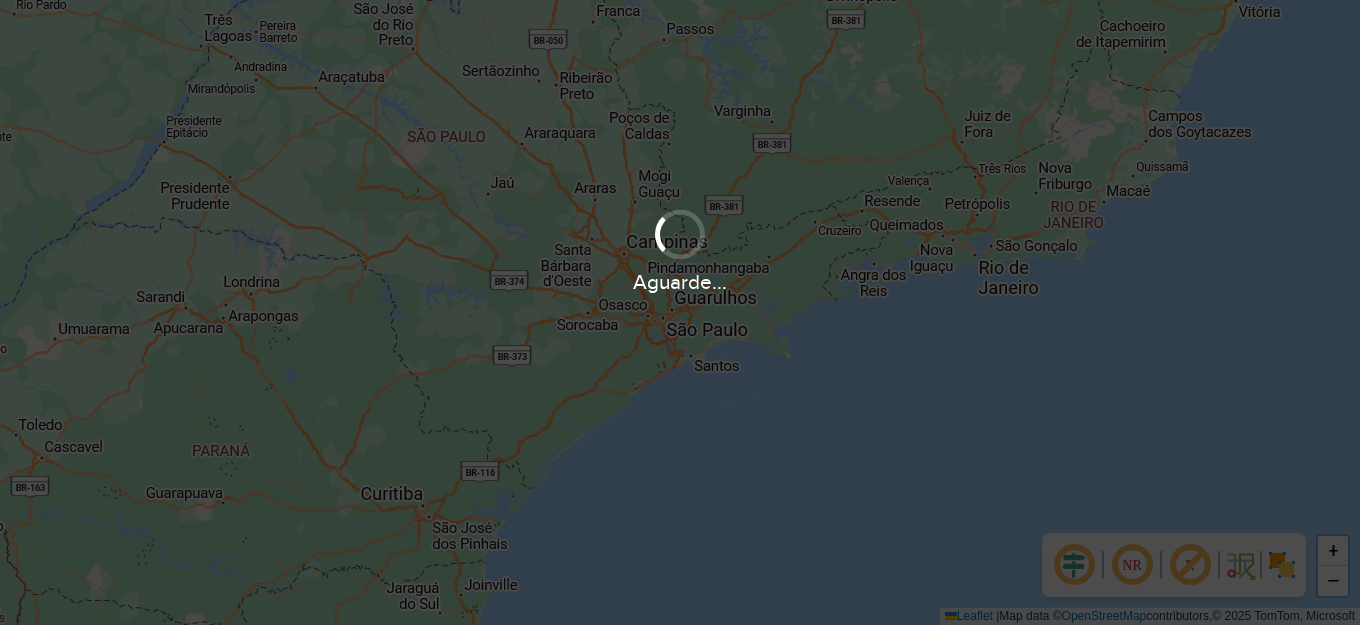scroll, scrollTop: 0, scrollLeft: 0, axis: both 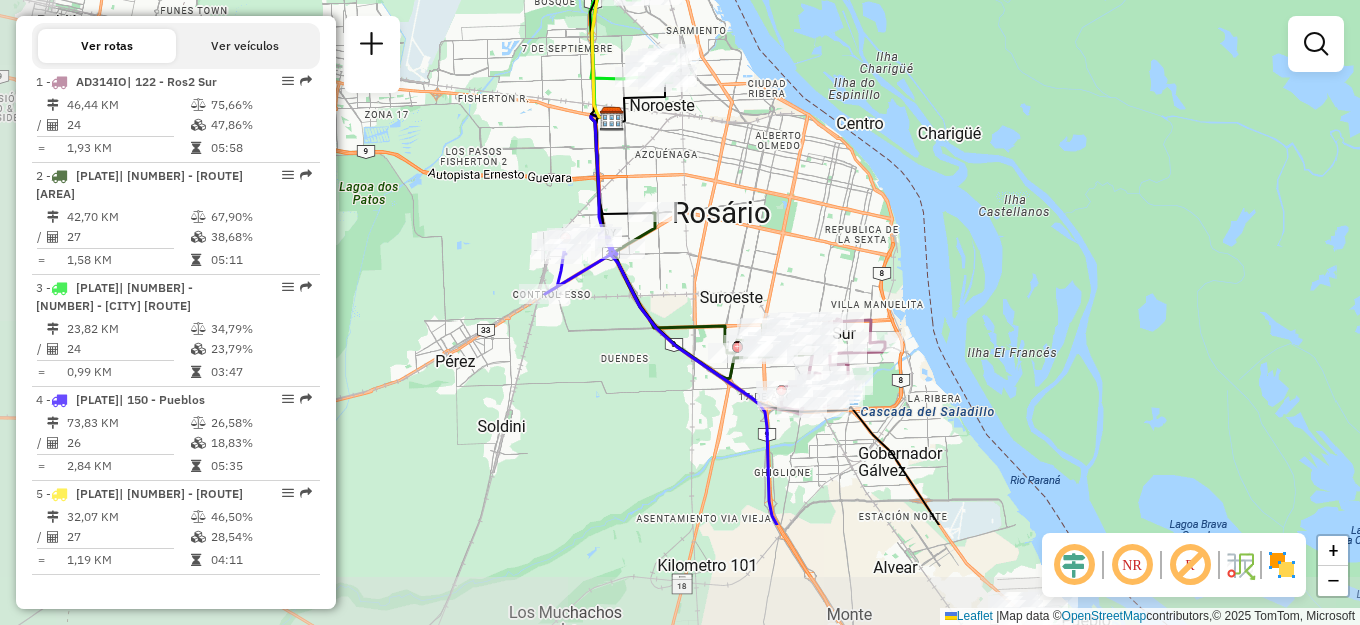 drag, startPoint x: 760, startPoint y: 355, endPoint x: 865, endPoint y: 78, distance: 296.233 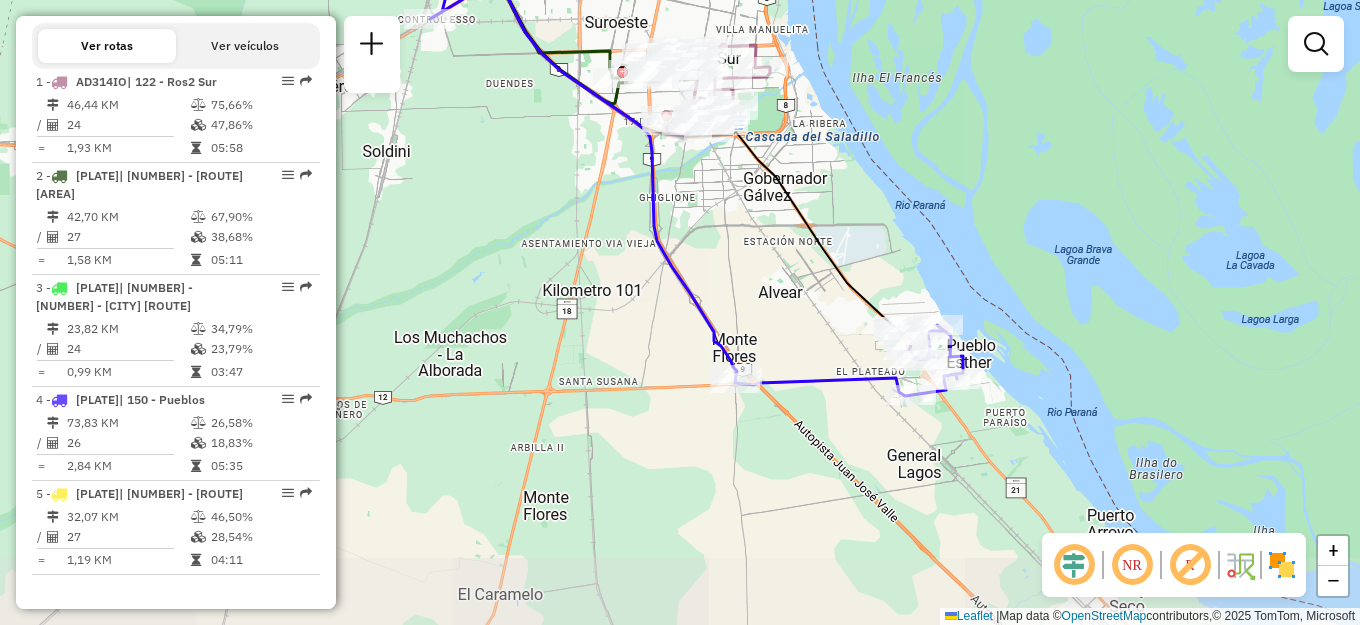 drag, startPoint x: 1010, startPoint y: 340, endPoint x: 1001, endPoint y: 303, distance: 38.078865 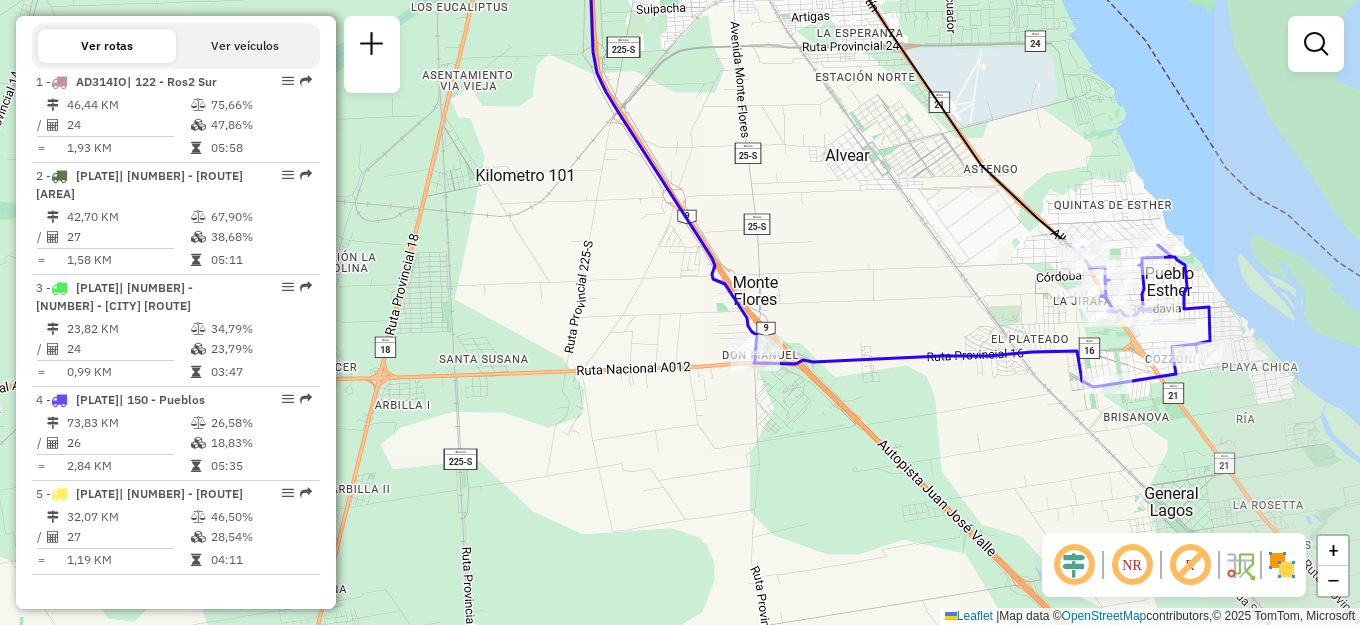 drag, startPoint x: 1234, startPoint y: 341, endPoint x: 1028, endPoint y: 341, distance: 206 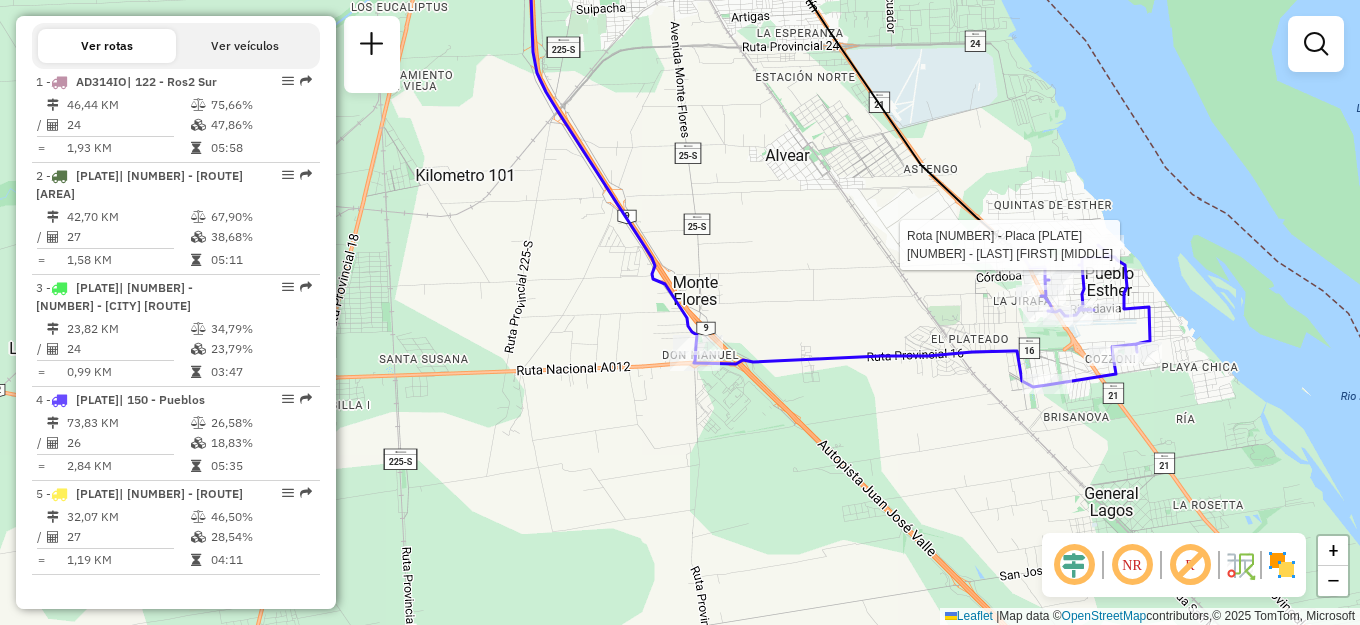select on "**********" 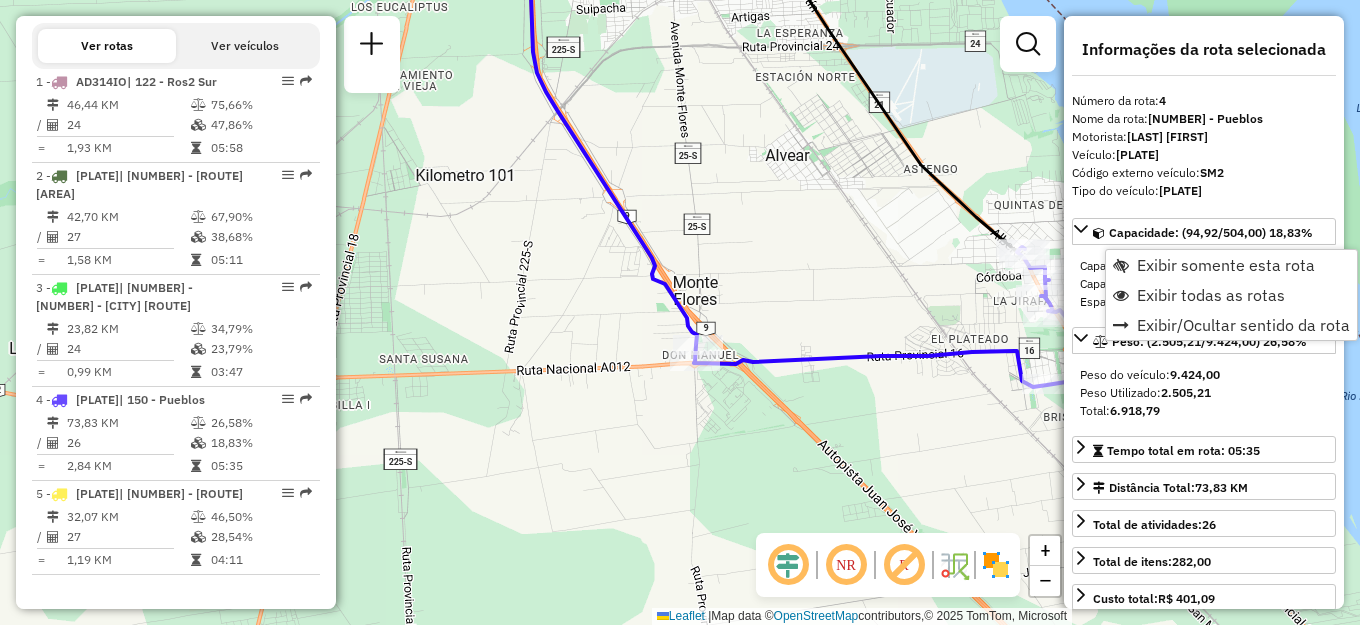 click on "Janela de atendimento Grade de atendimento Capacidade Transportadoras Veículos Cliente Pedidos  Rotas Selecione os dias de semana para filtrar as janelas de atendimento  Seg   Ter   Qua   Qui   Sex   Sáb   Dom  Informe o período da janela de atendimento: De: Até:  Filtrar exatamente a janela do cliente  Considerar janela de atendimento padrão  Selecione os dias de semana para filtrar as grades de atendimento  Seg   Ter   Qua   Qui   Sex   Sáb   Dom   Considerar clientes sem dia de atendimento cadastrado  Clientes fora do dia de atendimento selecionado Filtrar as atividades entre os valores definidos abaixo:  Peso mínimo:   Peso máximo:   Cubagem mínima:   Cubagem máxima:   De:   Até:  Filtrar as atividades entre o tempo de atendimento definido abaixo:  De:   Até:   Considerar capacidade total dos clientes não roteirizados Transportadora: Selecione um ou mais itens Tipo de veículo: Selecione um ou mais itens Veículo: Selecione um ou mais itens Motorista: Selecione um ou mais itens Nome: Rótulo:" 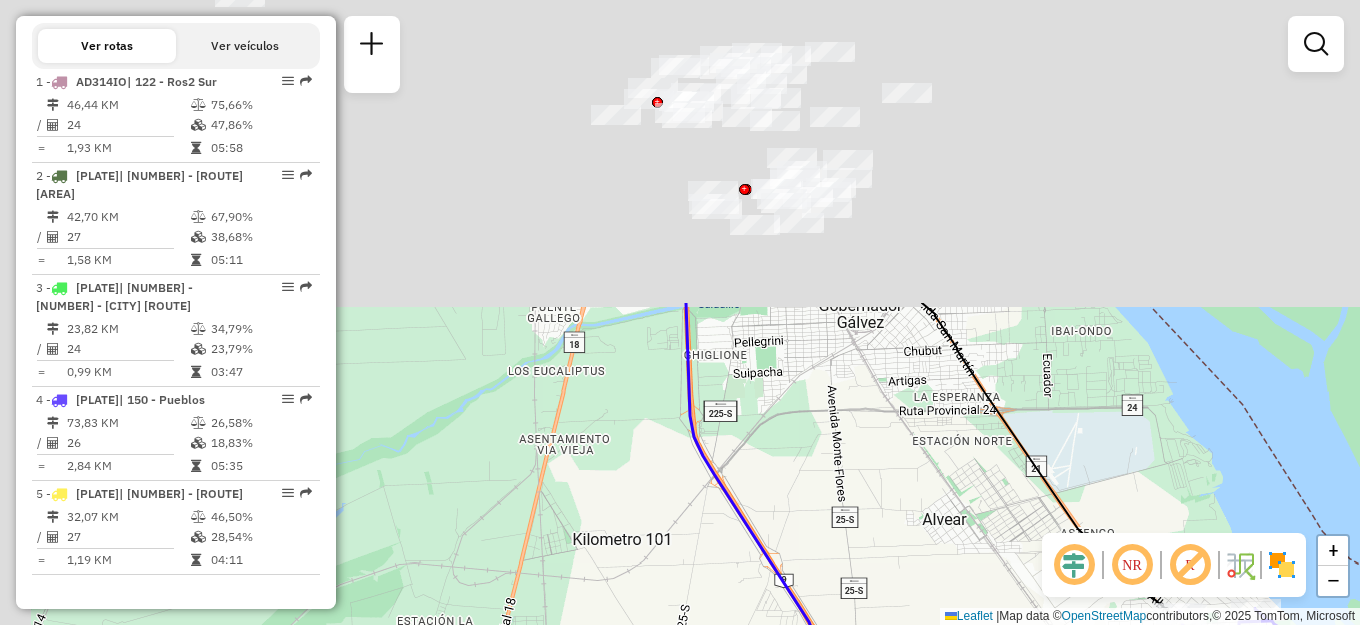 drag, startPoint x: 880, startPoint y: 217, endPoint x: 1036, endPoint y: 568, distance: 384.10547 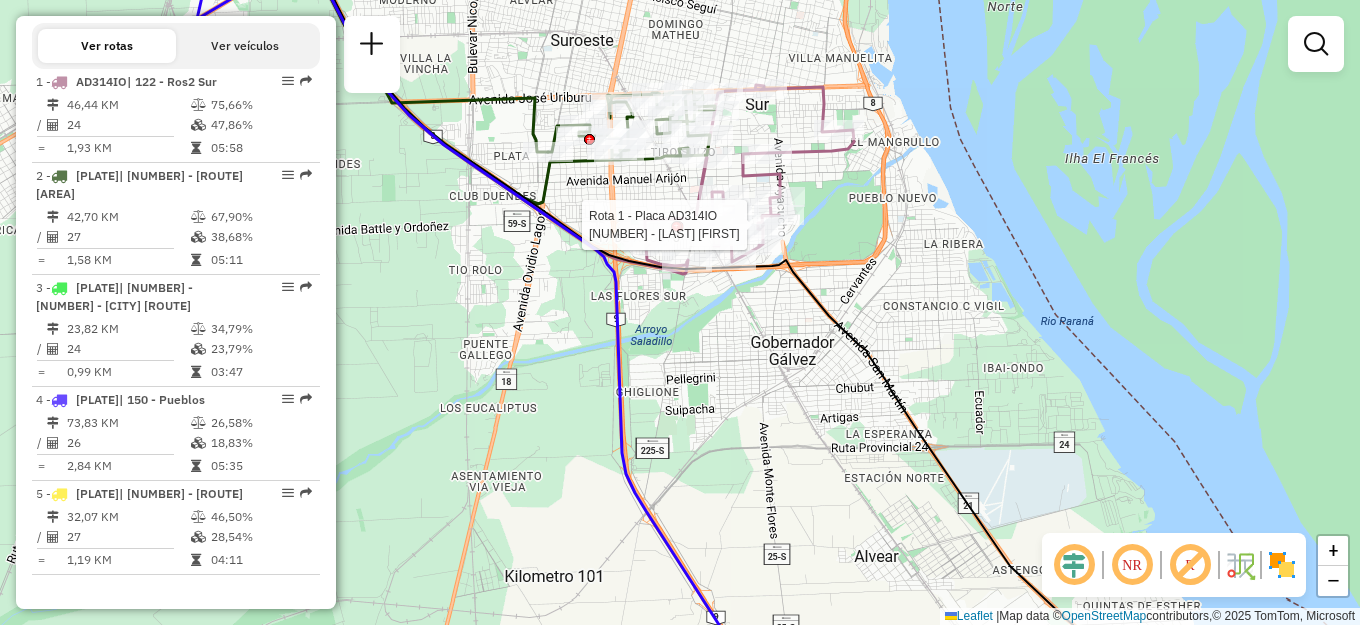 select on "**********" 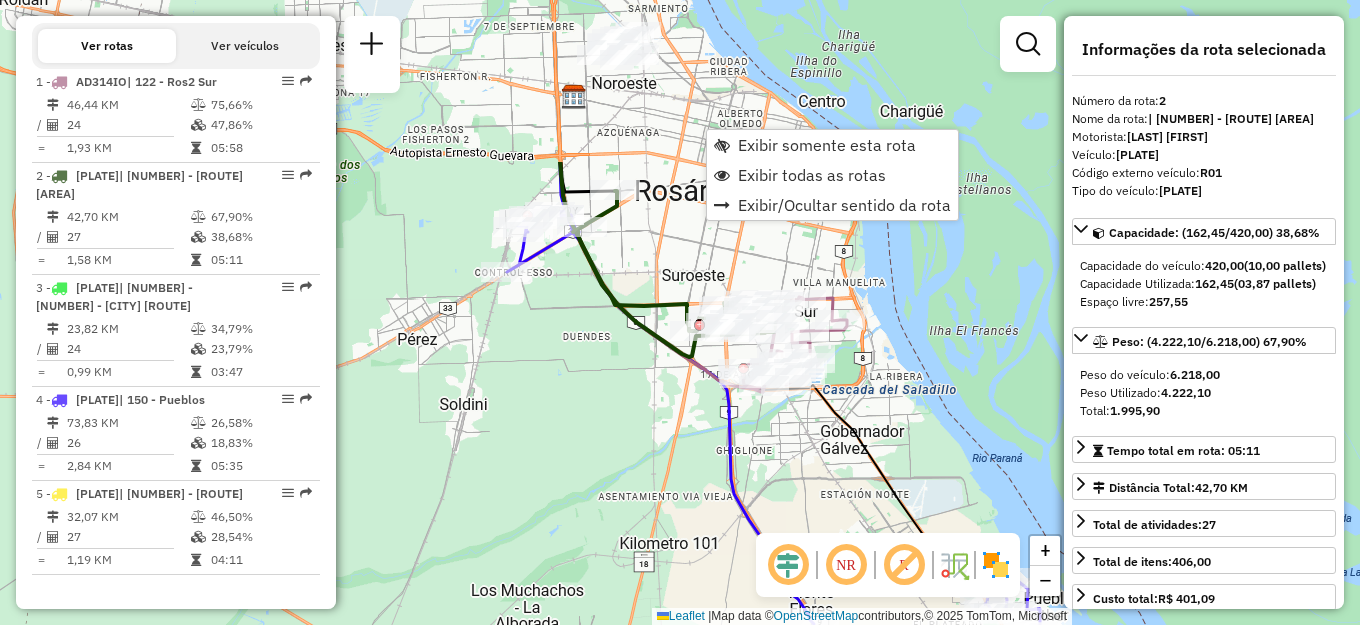 drag, startPoint x: 909, startPoint y: 75, endPoint x: 904, endPoint y: 299, distance: 224.0558 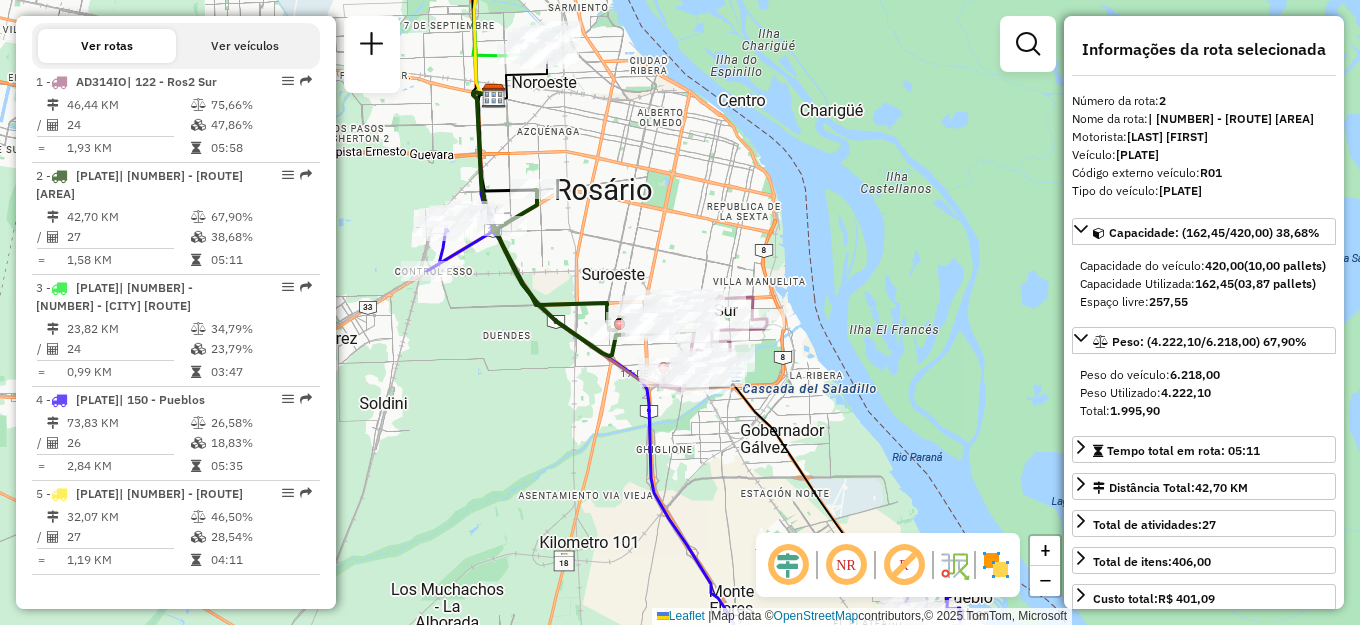 drag, startPoint x: 971, startPoint y: 263, endPoint x: 891, endPoint y: 262, distance: 80.00625 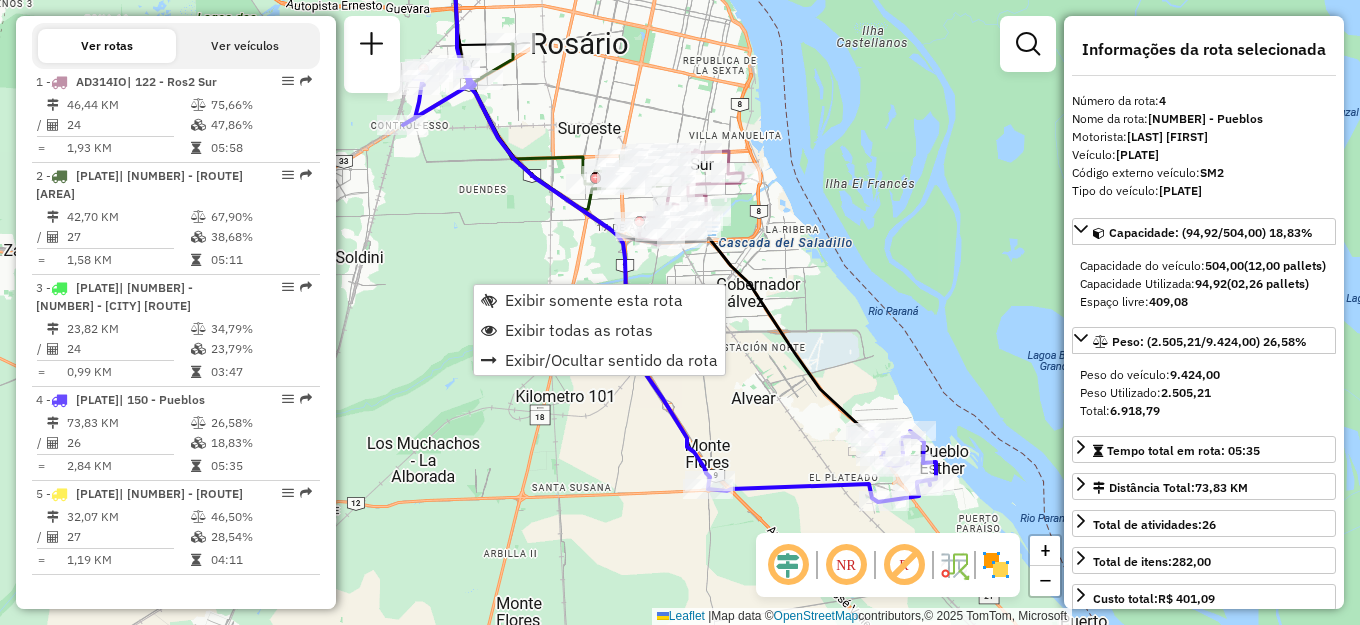 drag, startPoint x: 921, startPoint y: 366, endPoint x: 851, endPoint y: 212, distance: 169.16264 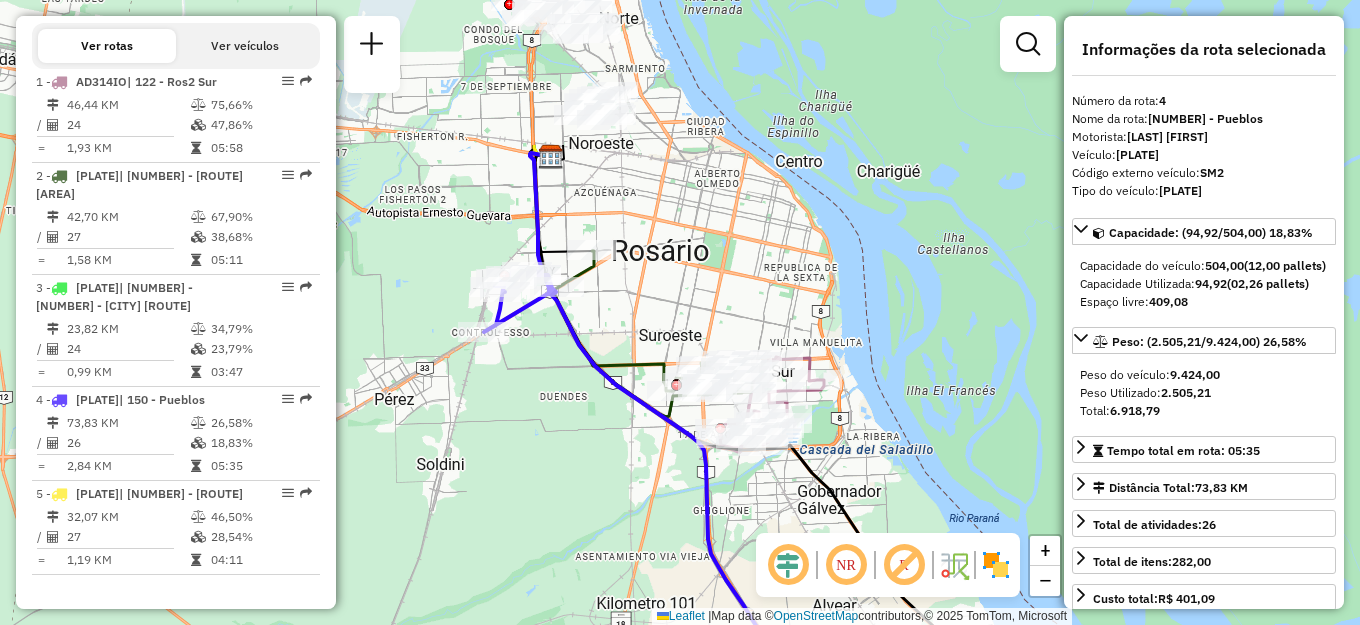 drag, startPoint x: 866, startPoint y: 255, endPoint x: 947, endPoint y: 462, distance: 222.2836 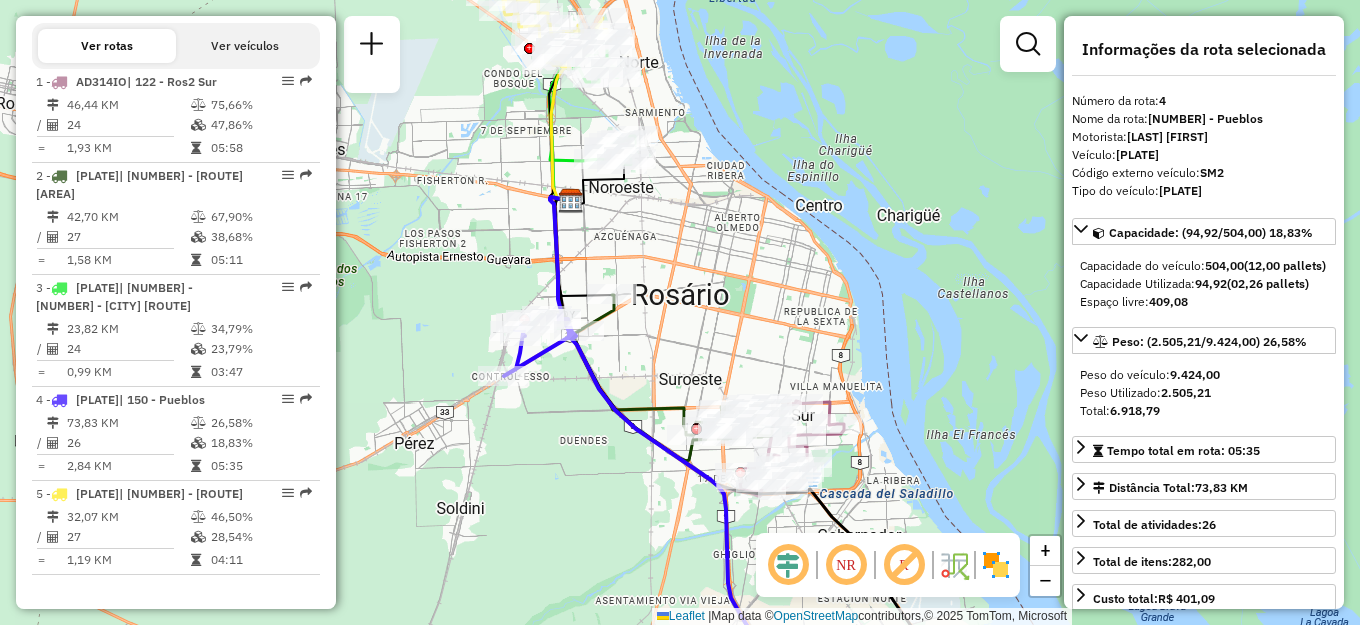 drag, startPoint x: 754, startPoint y: 284, endPoint x: 774, endPoint y: 328, distance: 48.332184 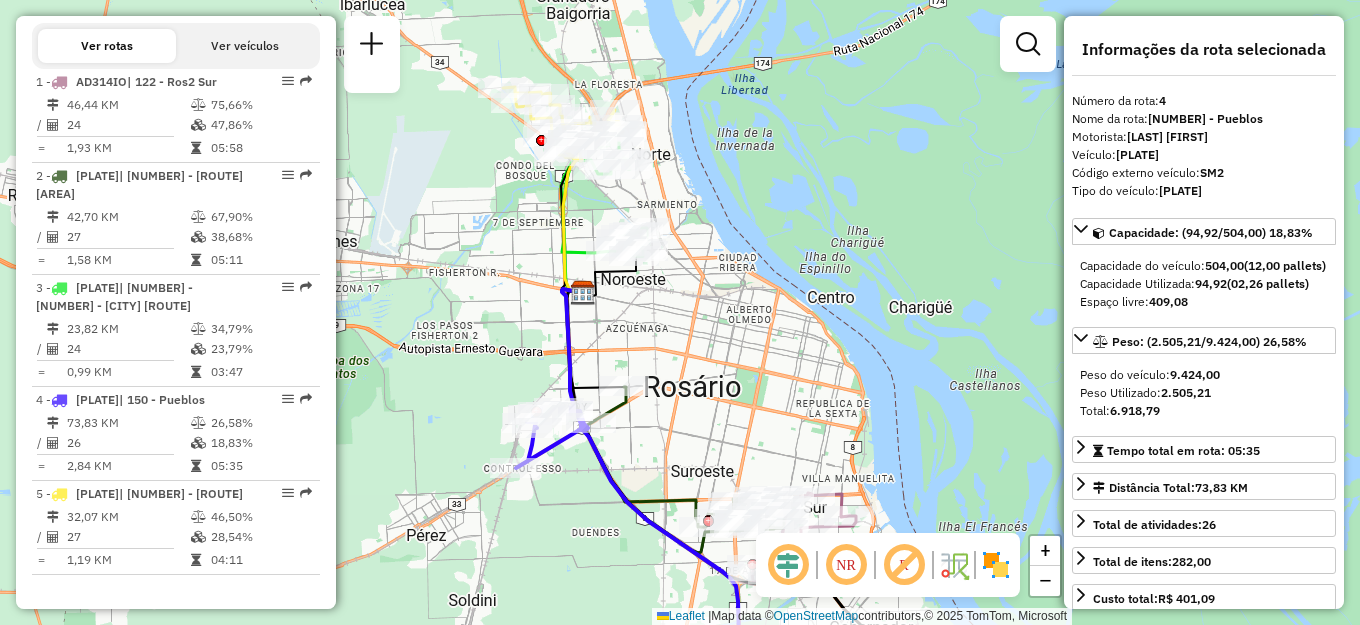 drag, startPoint x: 749, startPoint y: 234, endPoint x: 761, endPoint y: 326, distance: 92.779305 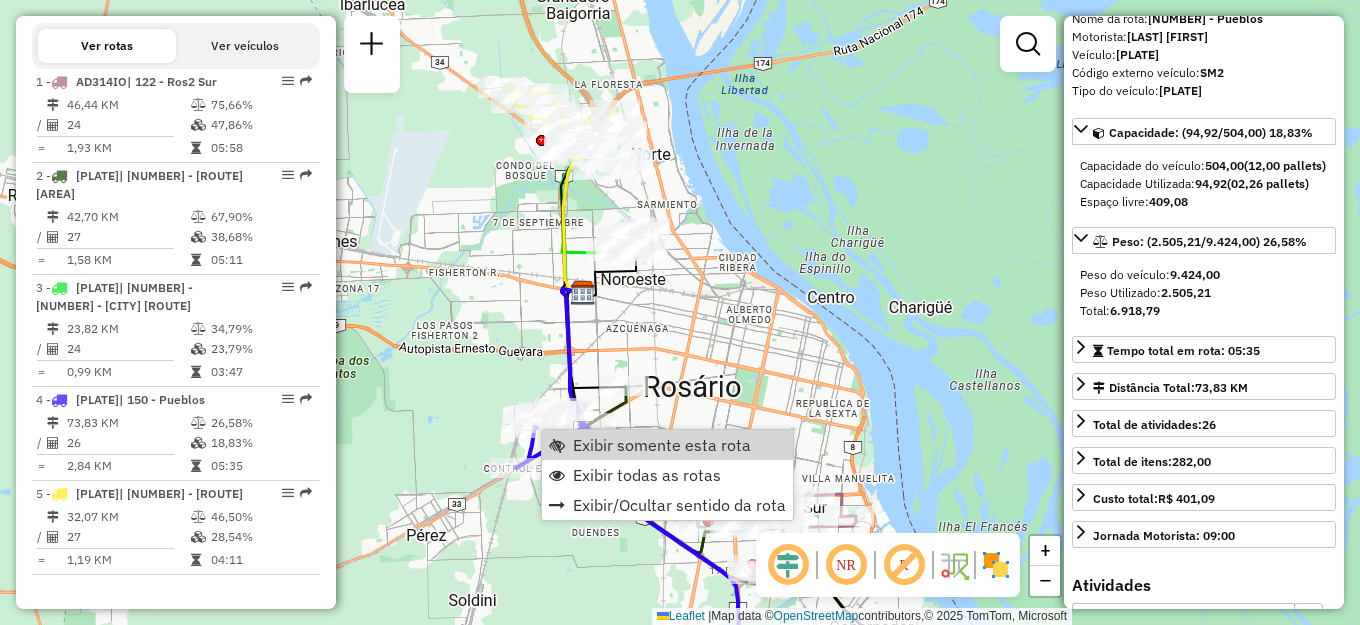 scroll, scrollTop: 0, scrollLeft: 0, axis: both 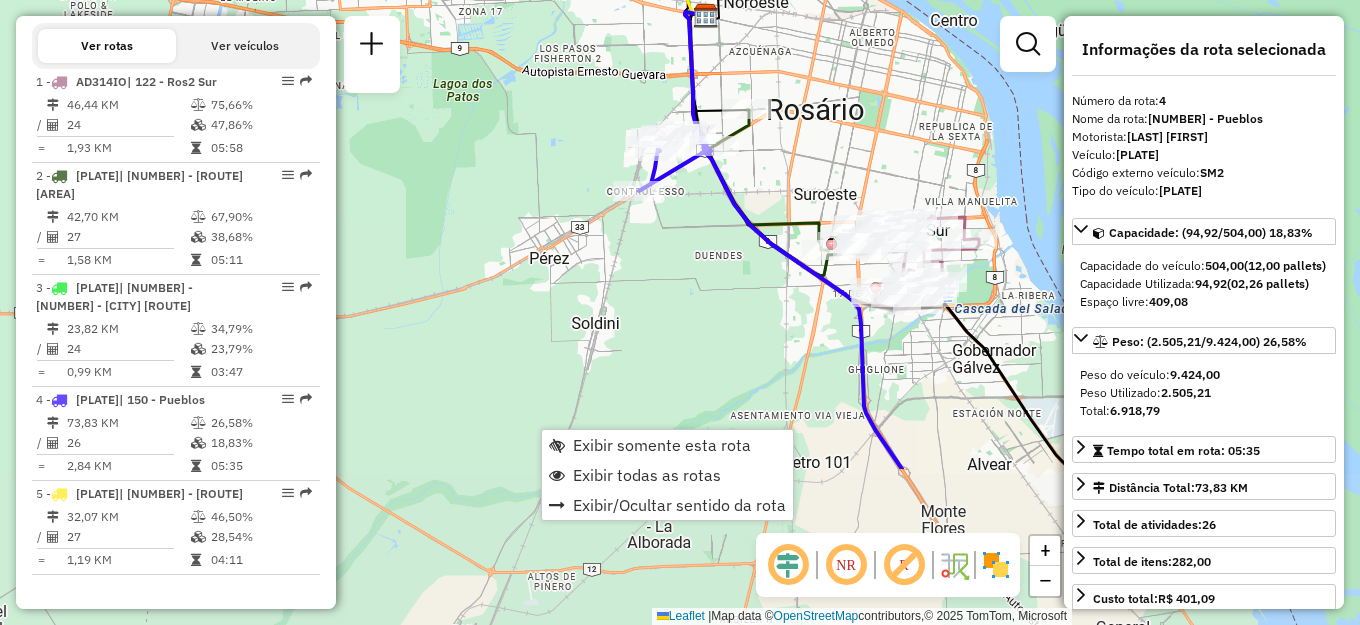 drag, startPoint x: 855, startPoint y: 250, endPoint x: 762, endPoint y: 31, distance: 237.92856 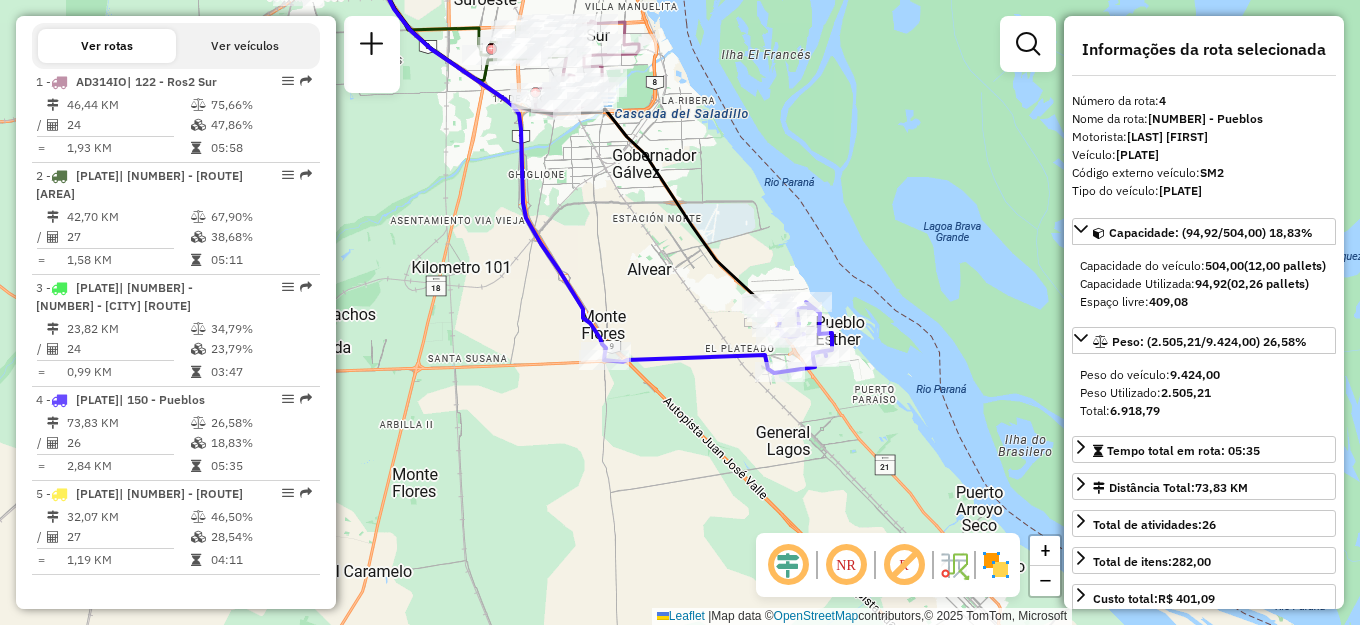 drag, startPoint x: 899, startPoint y: 438, endPoint x: 1021, endPoint y: 415, distance: 124.1491 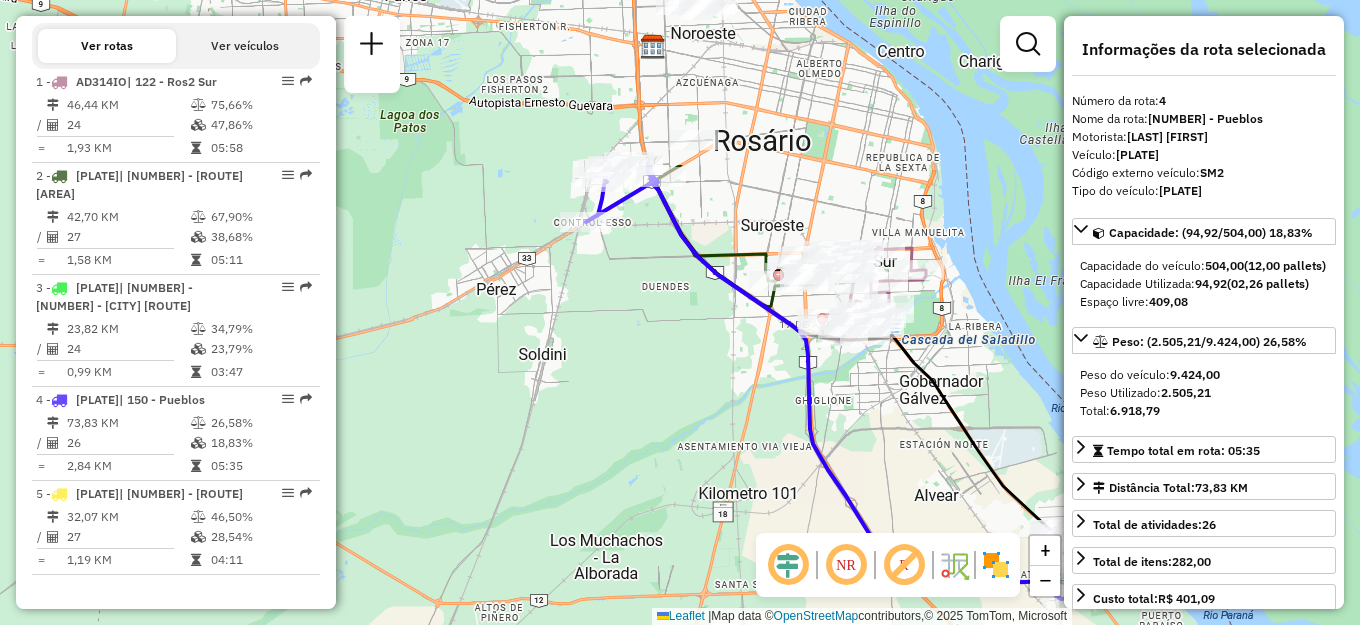 drag, startPoint x: 580, startPoint y: 283, endPoint x: 744, endPoint y: 393, distance: 197.47404 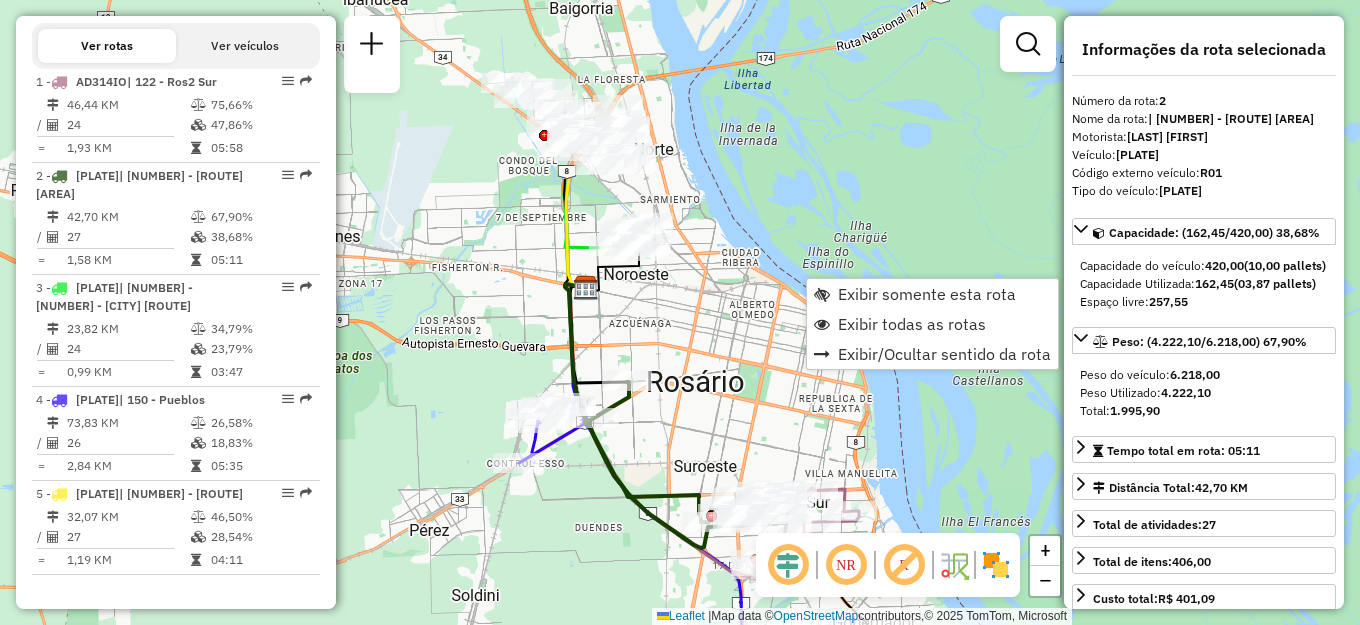 drag, startPoint x: 815, startPoint y: 155, endPoint x: 744, endPoint y: 408, distance: 262.77368 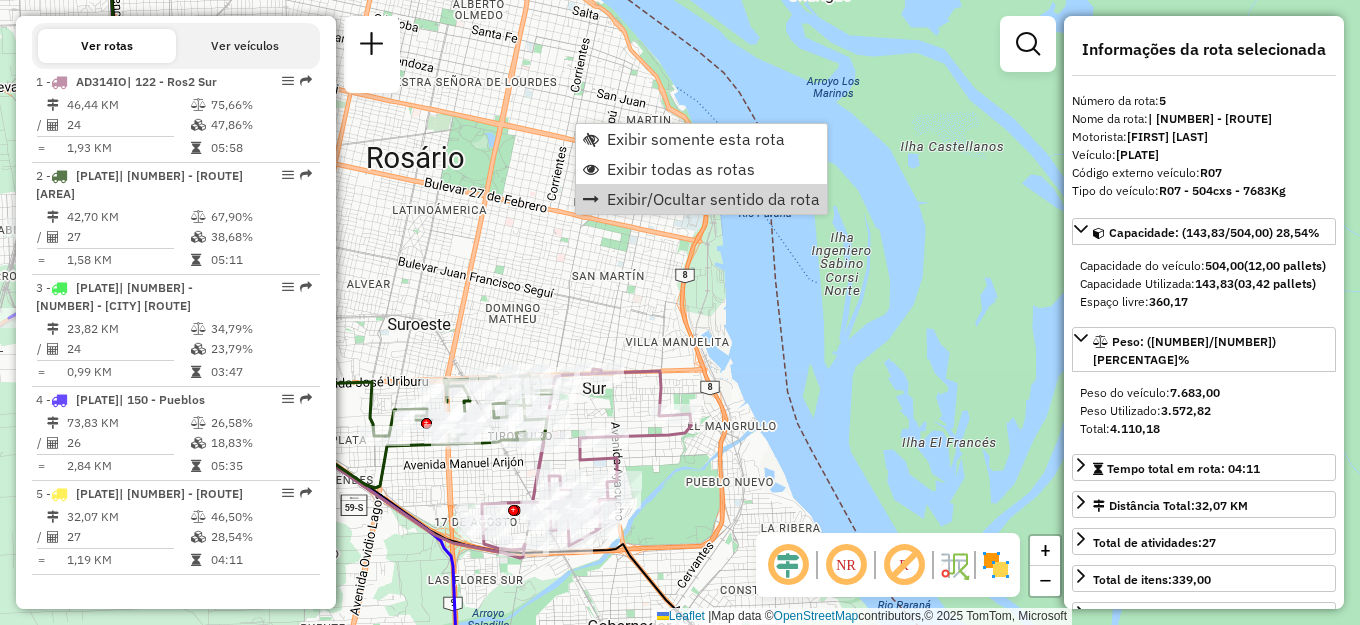 drag, startPoint x: 876, startPoint y: 480, endPoint x: 740, endPoint y: 440, distance: 141.76036 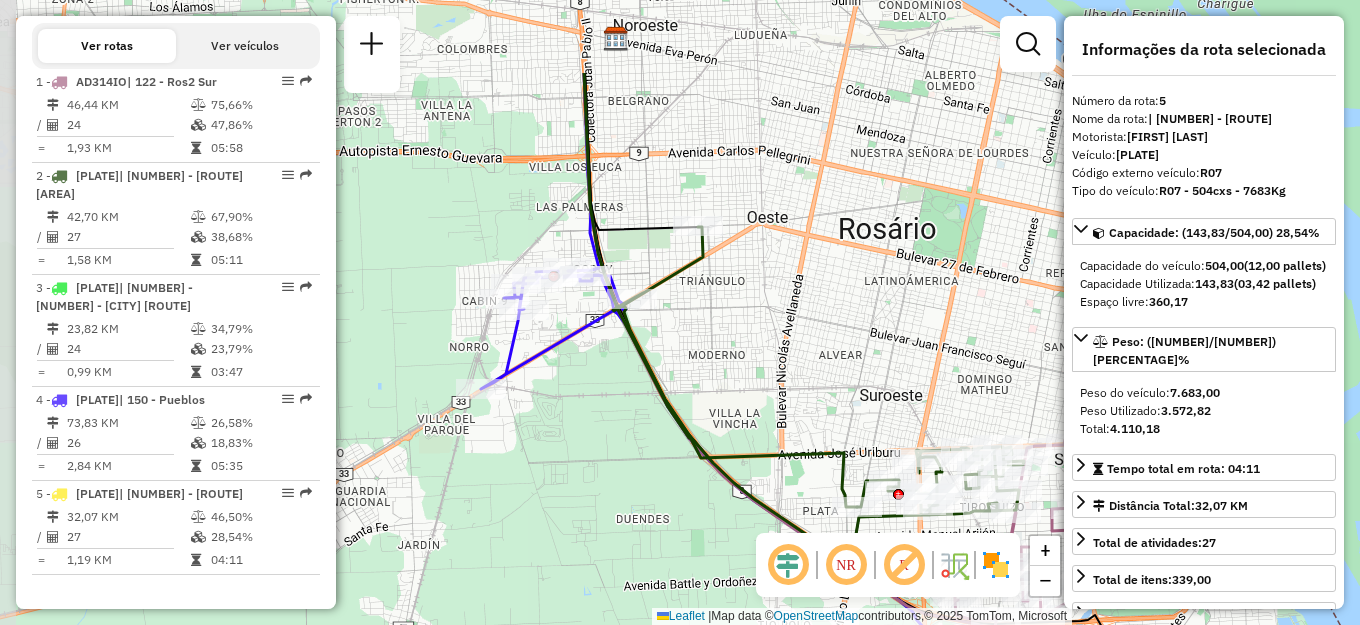 drag, startPoint x: 628, startPoint y: 188, endPoint x: 1014, endPoint y: 313, distance: 405.73514 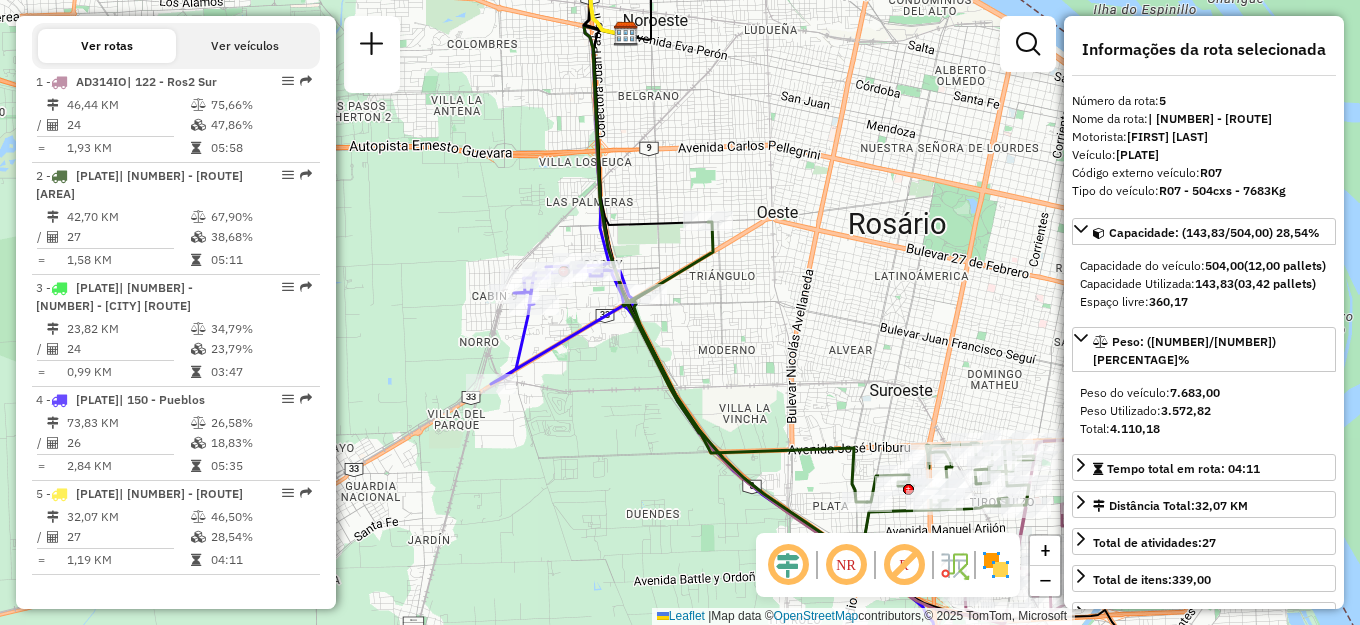 click on "Janela de atendimento Grade de atendimento Capacidade Transportadoras Veículos Cliente Pedidos  Rotas Selecione os dias de semana para filtrar as janelas de atendimento  Seg   Ter   Qua   Qui   Sex   Sáb   Dom  Informe o período da janela de atendimento: De: Até:  Filtrar exatamente a janela do cliente  Considerar janela de atendimento padrão  Selecione os dias de semana para filtrar as grades de atendimento  Seg   Ter   Qua   Qui   Sex   Sáb   Dom   Considerar clientes sem dia de atendimento cadastrado  Clientes fora do dia de atendimento selecionado Filtrar as atividades entre os valores definidos abaixo:  Peso mínimo:   Peso máximo:   Cubagem mínima:   Cubagem máxima:   De:   Até:  Filtrar as atividades entre o tempo de atendimento definido abaixo:  De:   Até:   Considerar capacidade total dos clientes não roteirizados Transportadora: Selecione um ou mais itens Tipo de veículo: Selecione um ou mais itens Veículo: Selecione um ou mais itens Motorista: Selecione um ou mais itens Nome: Rótulo:" 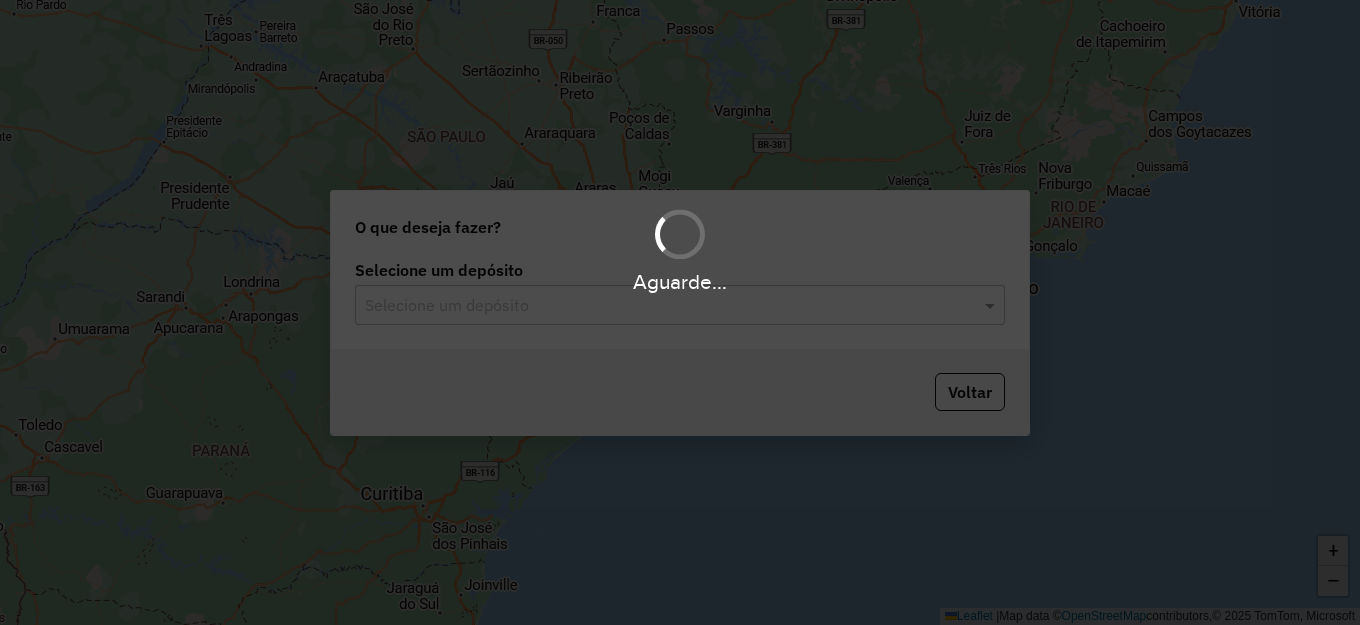 scroll, scrollTop: 0, scrollLeft: 0, axis: both 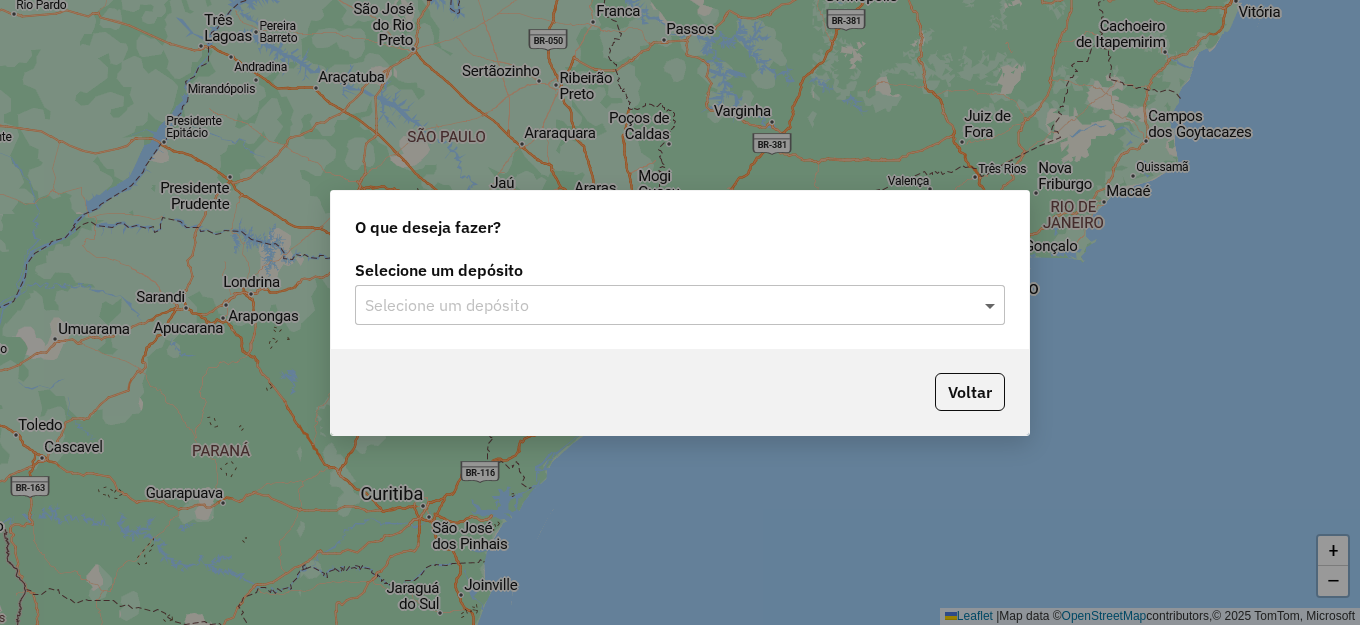 click 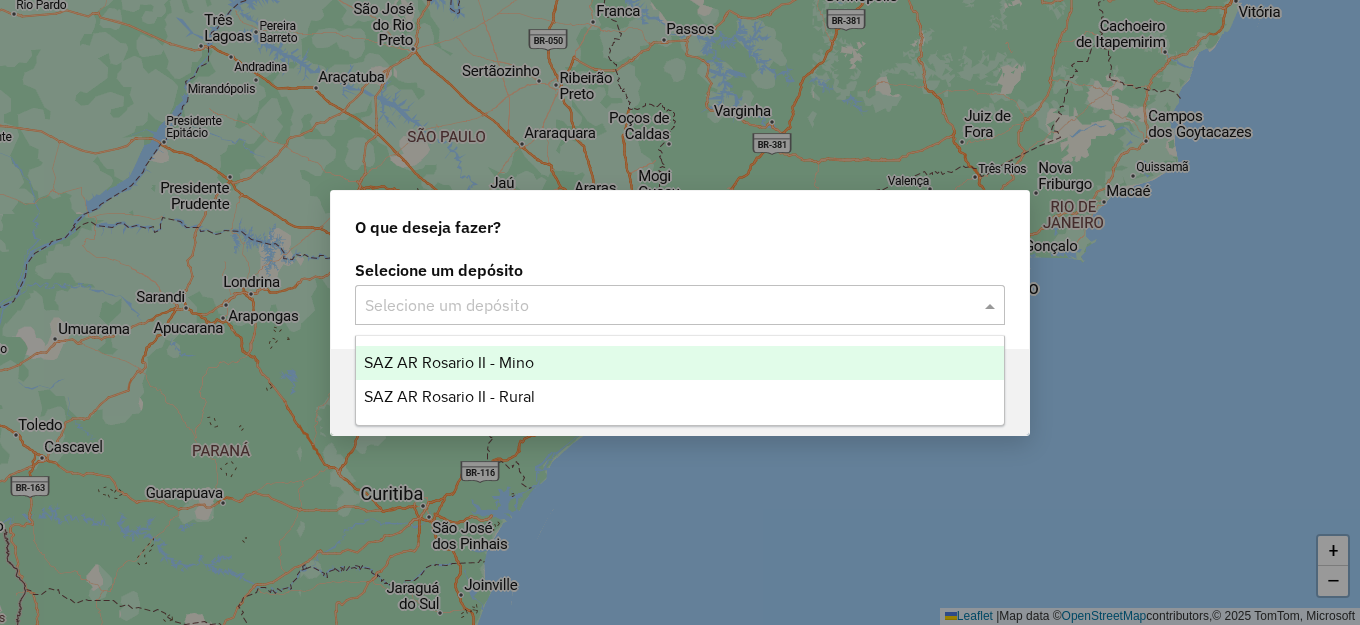 click on "SAZ AR Rosario II - Mino" at bounding box center (680, 363) 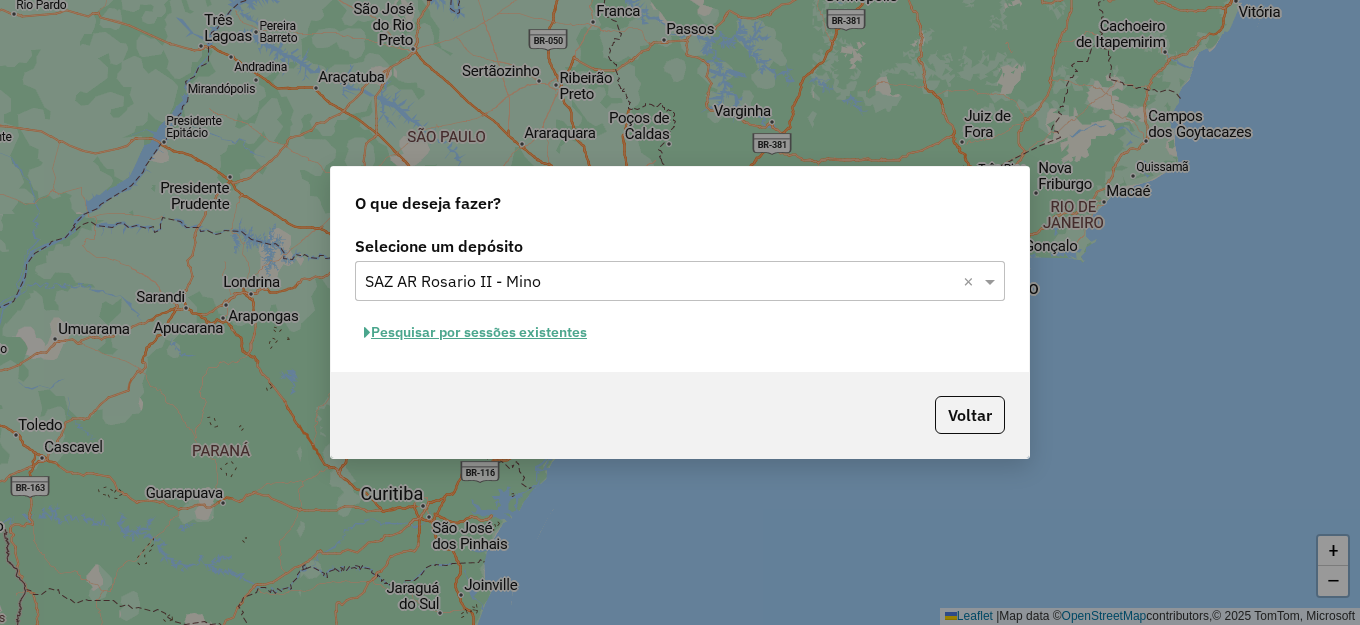 click on "Pesquisar por sessões existentes" 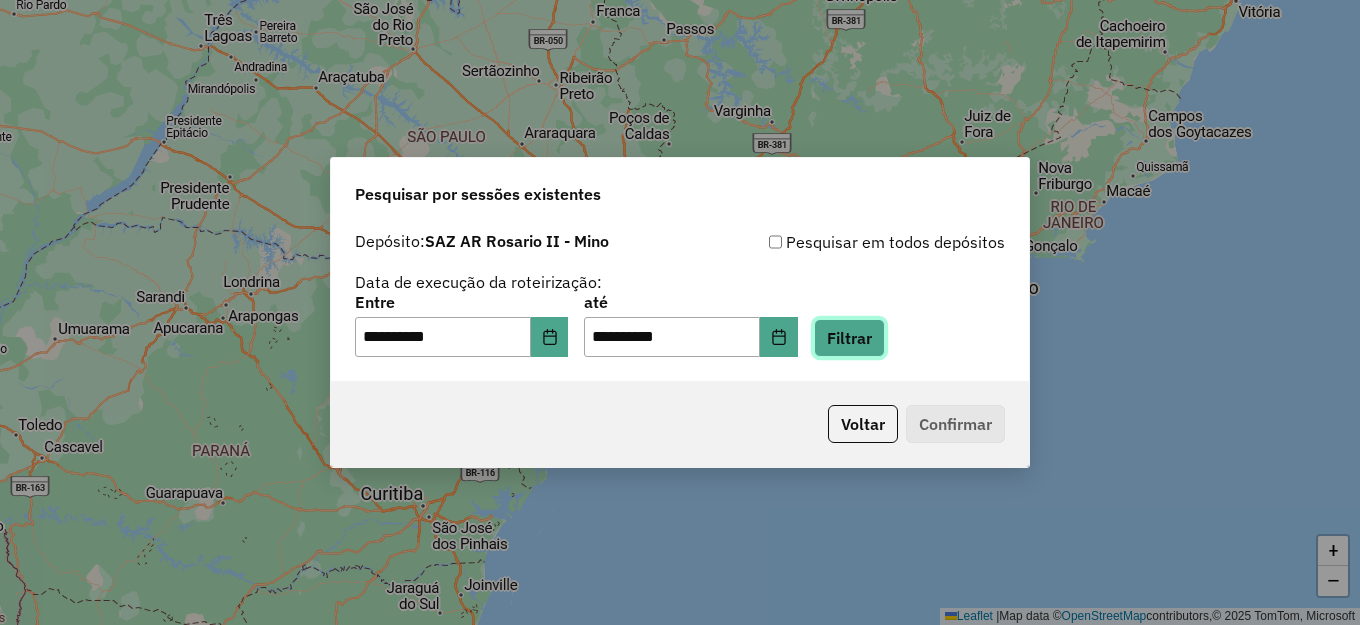 click on "Filtrar" 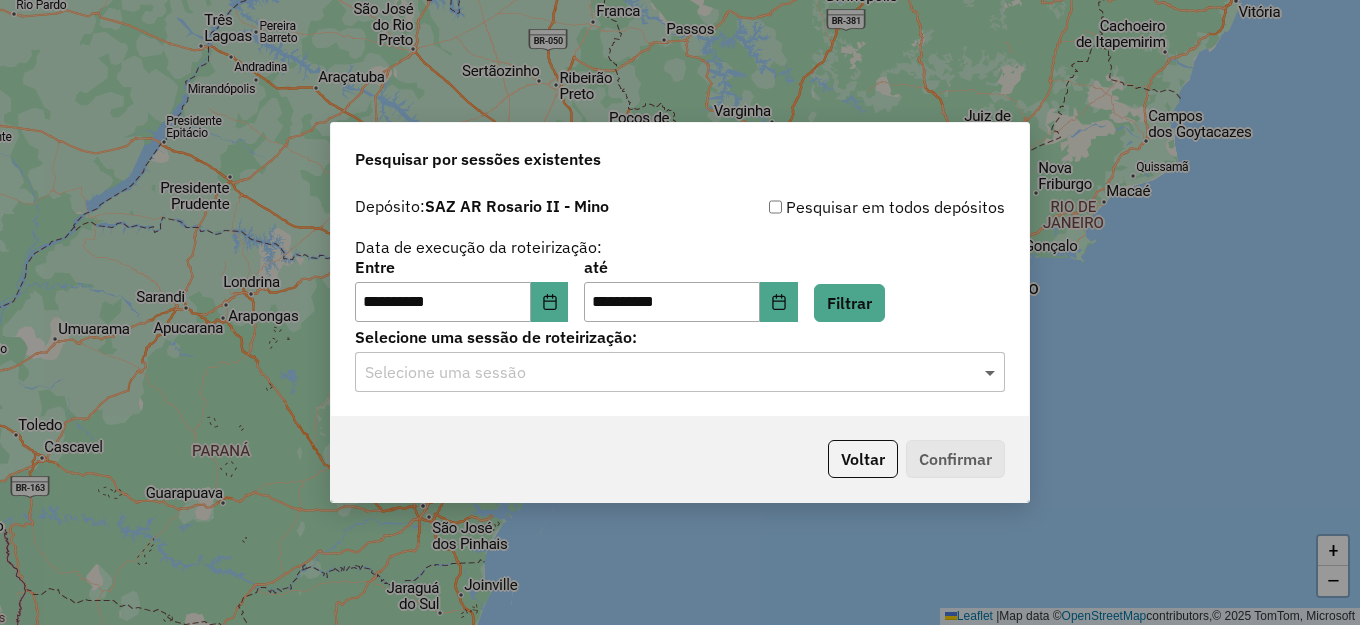 click 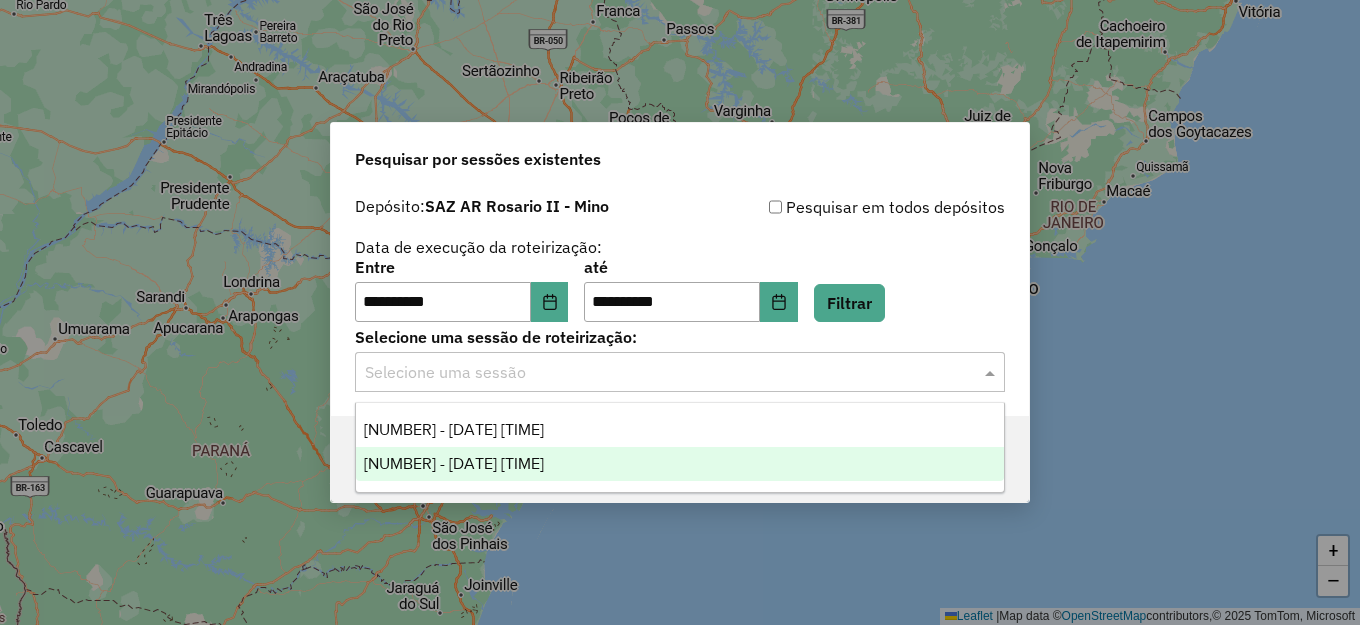 click on "1225012 - 07/08/2025 15:43" at bounding box center (680, 464) 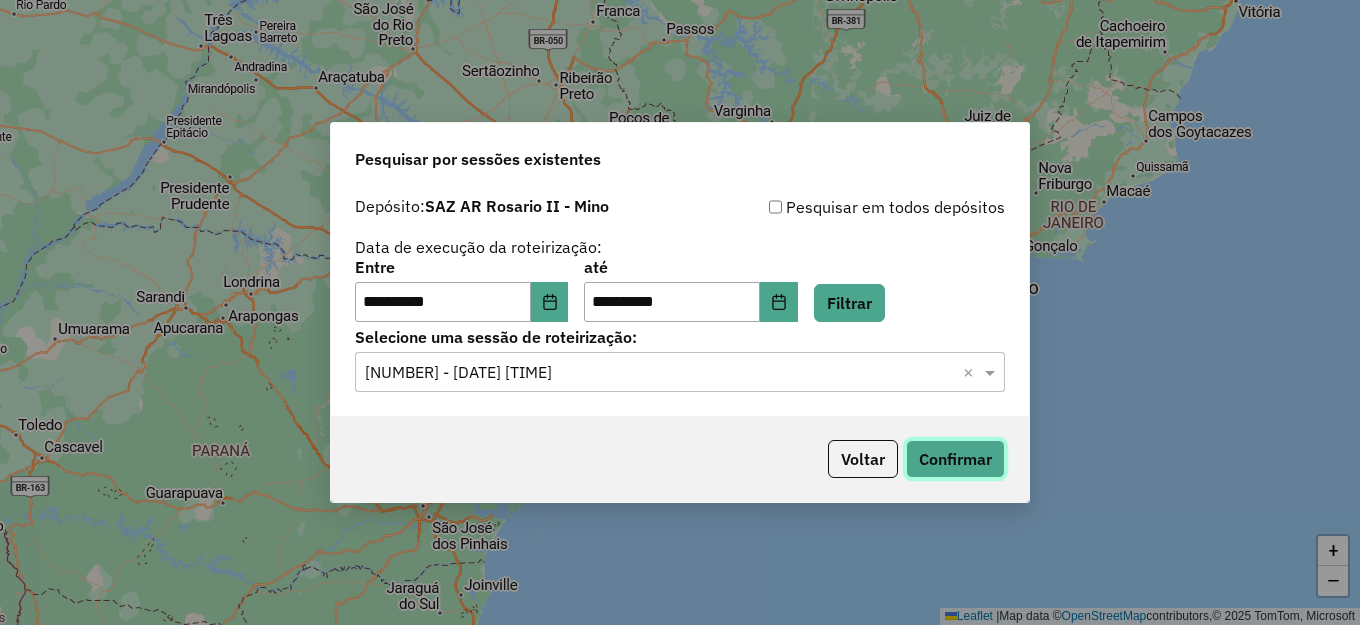click on "Confirmar" 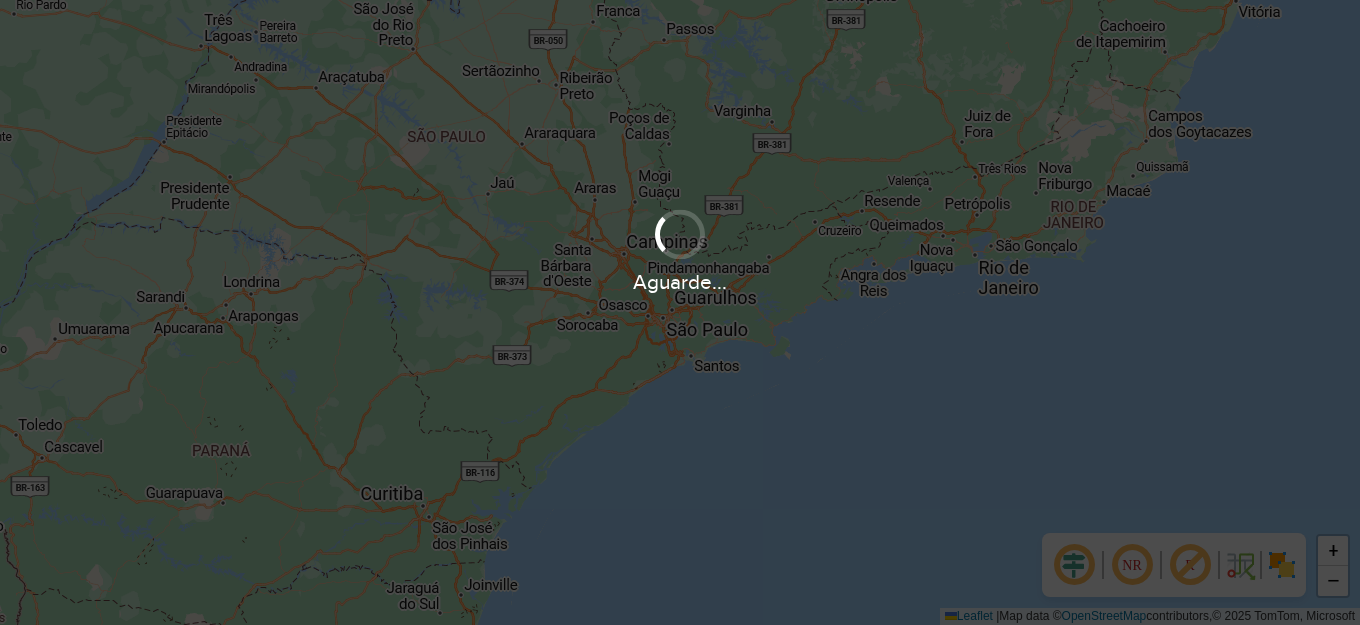 scroll, scrollTop: 0, scrollLeft: 0, axis: both 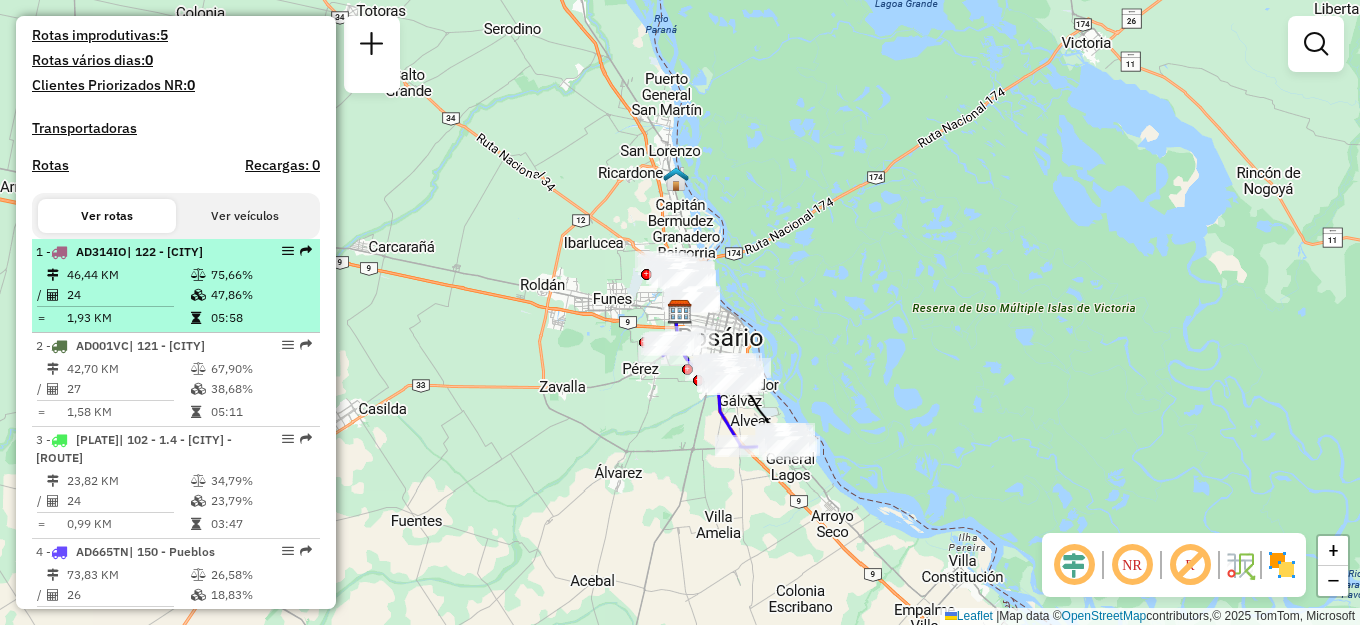 click on "46,44 KM" at bounding box center (128, 275) 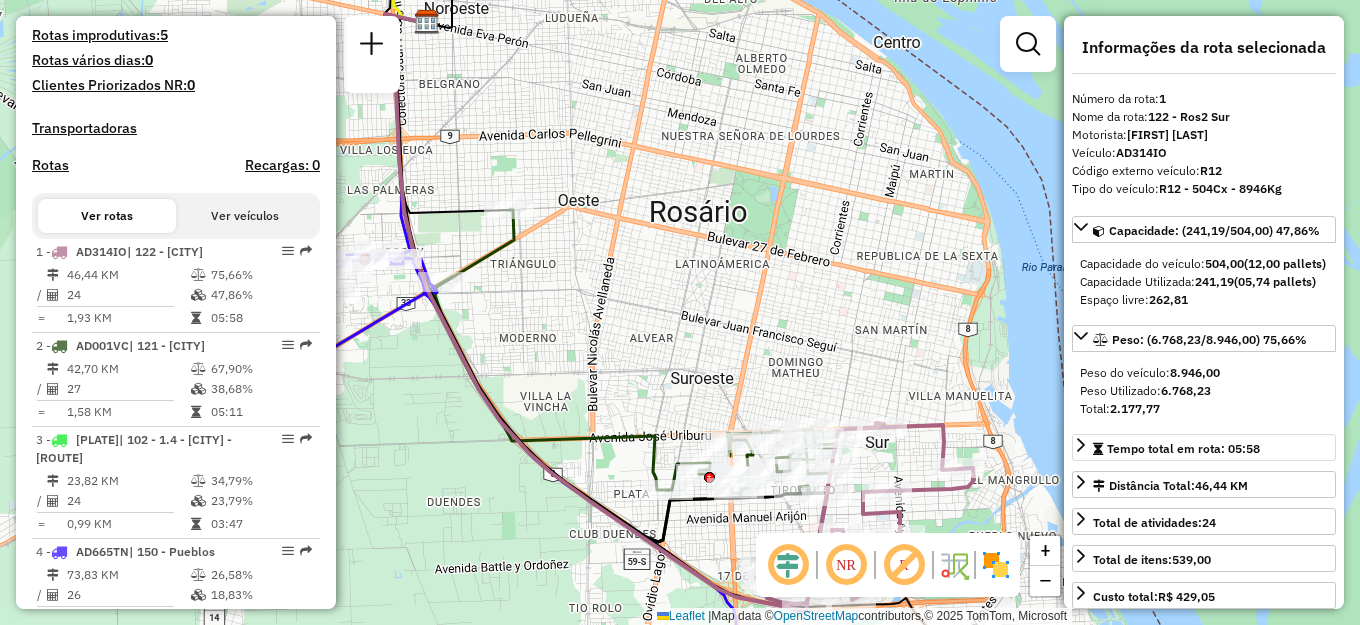scroll, scrollTop: 0, scrollLeft: 0, axis: both 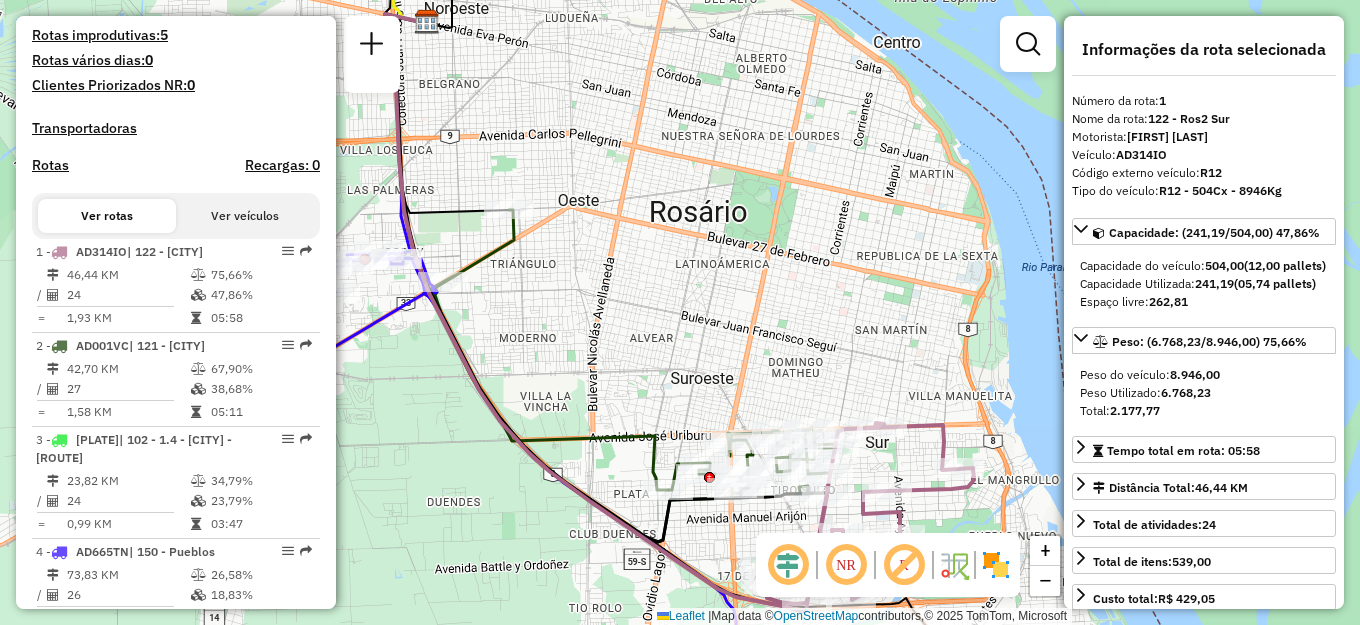 click on "Depósito:  SAZ AR Rosario II - Mino  Total de rotas:  5  Distância Total:  218,86 km  Tempo total:  24:42  Custo total:  R$ 2.089,33  Total de Atividades Roteirizadas:  128  Total de Pedidos Roteirizados:  153  Peso total roteirizado:  20.156,03  Cubagem total roteirizado:  762,30  Total de Atividades não Roteirizadas:  0  Total de Pedidos não Roteirizados:  0 Total de caixas por viagem:  762,30 /   5 =  152,46 Média de Atividades por viagem:  128 /   5 =  25,60 Ocupação média da frota:  50,29%   Rotas improdutivas:  5  Rotas vários dias:  0  Clientes Priorizados NR:  0  Transportadoras  Rotas  Recargas: 0   Ver rotas   Ver veículos   1 -       AD314IO   | 122 - Ros2 Sur  46,44 KM   75,66%  /  24   47,86%     =  1,93 KM   05:58   2 -       AD001VC   | 121 - Ros2 Sur  42,70 KM   67,90%  /  27   38,68%     =  1,58 KM   05:11   3 -       AF858RX   | 102 - 1.4 -  ROS2 Norte - R05  23,82 KM   34,79%  /  24   23,79%     =  0,99 KM   03:47   4 -       AD665TN   | 150 - Pueblos  73,83 KM   26,58%  /" at bounding box center [176, 232] 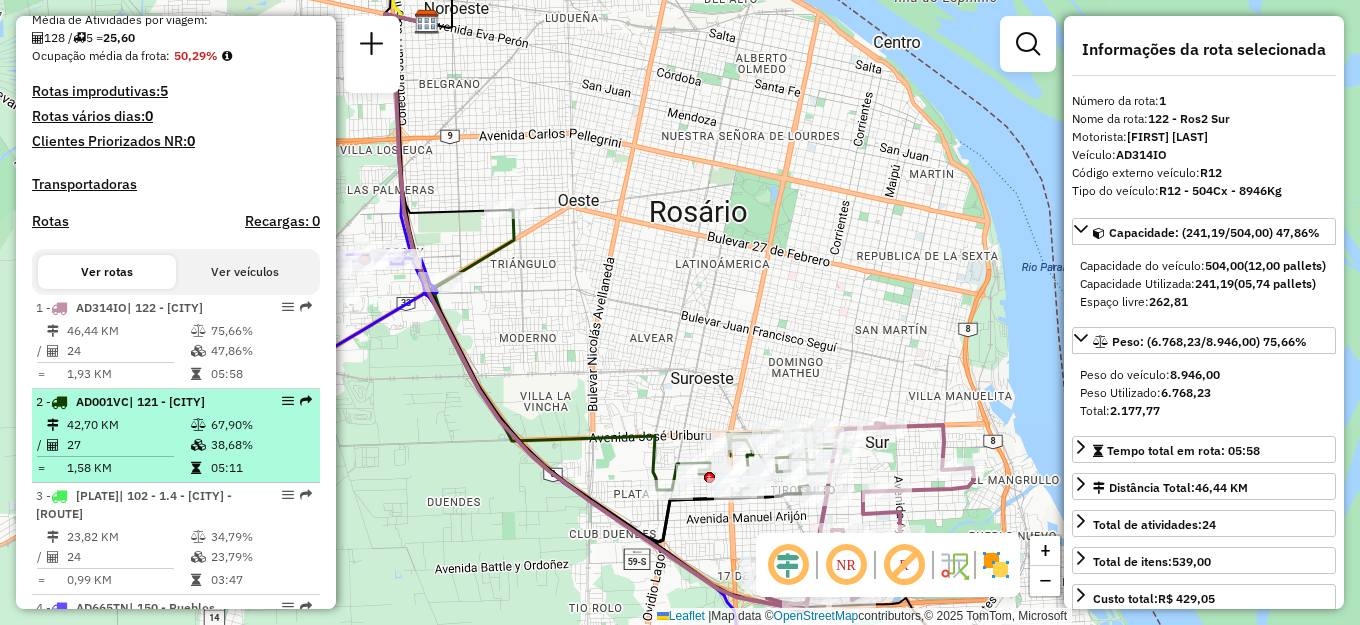 scroll, scrollTop: 500, scrollLeft: 0, axis: vertical 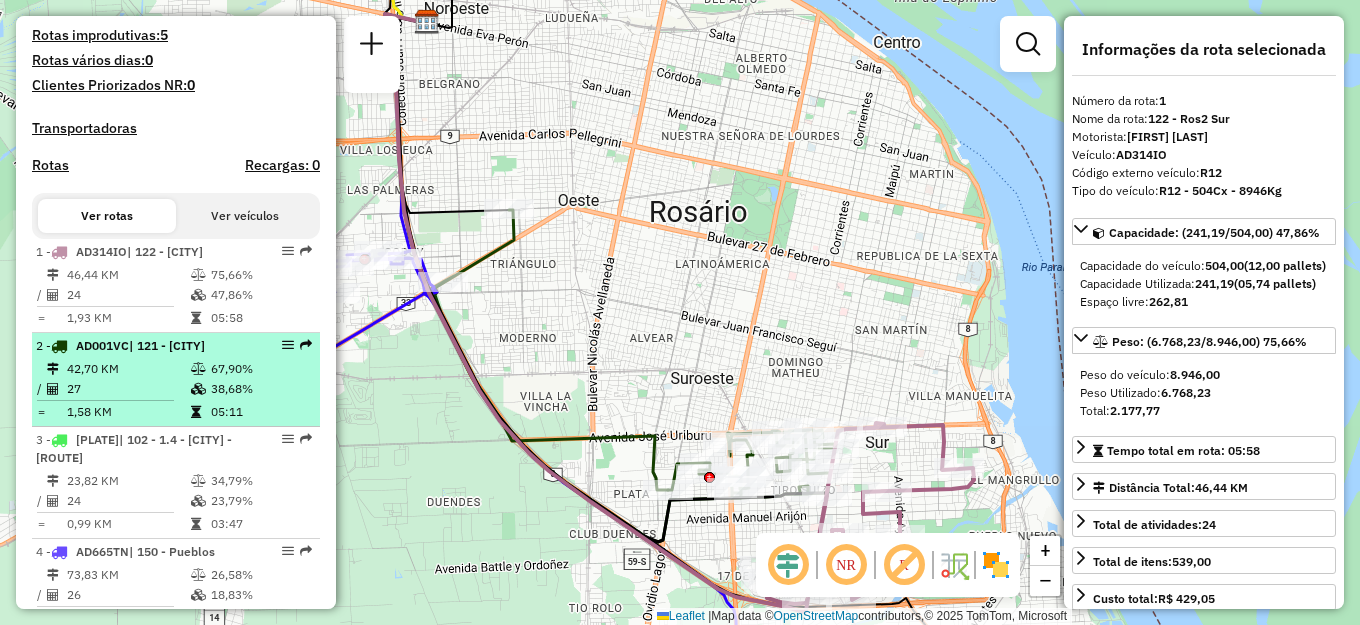 click on "67,90%" at bounding box center (260, 369) 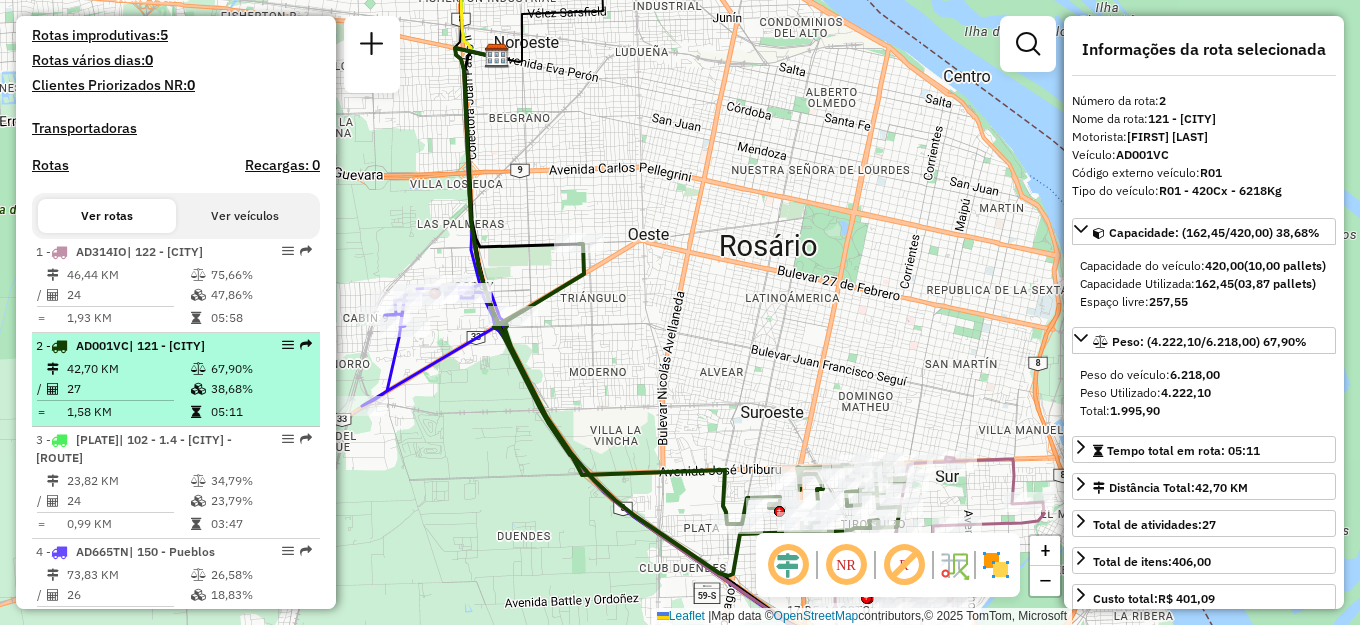 drag, startPoint x: 209, startPoint y: 367, endPoint x: 247, endPoint y: 385, distance: 42.047592 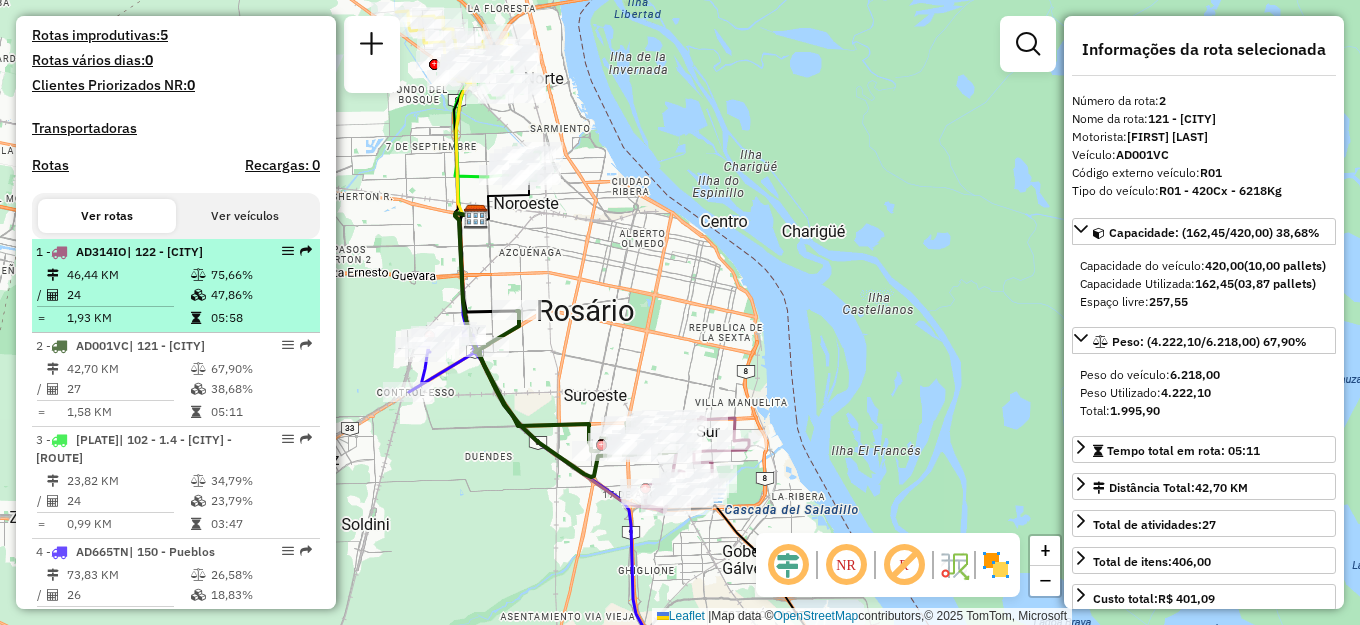 click on "47,86%" at bounding box center (260, 295) 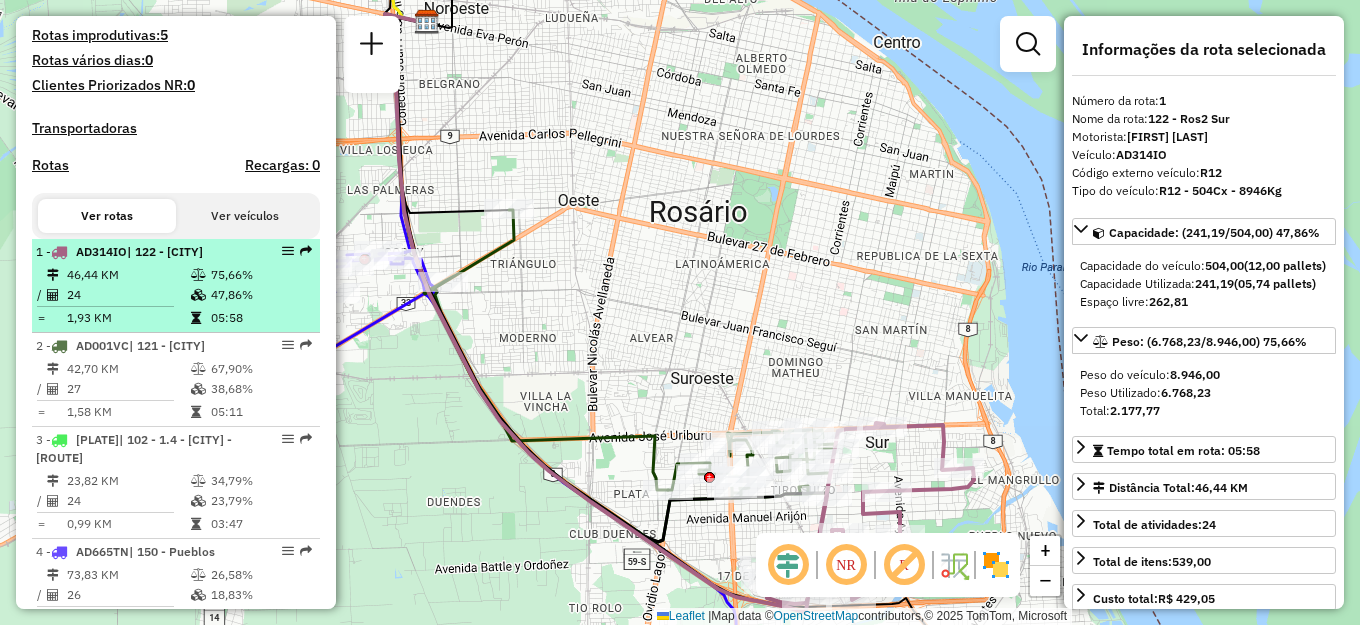 click on "46,44 KM" at bounding box center (128, 275) 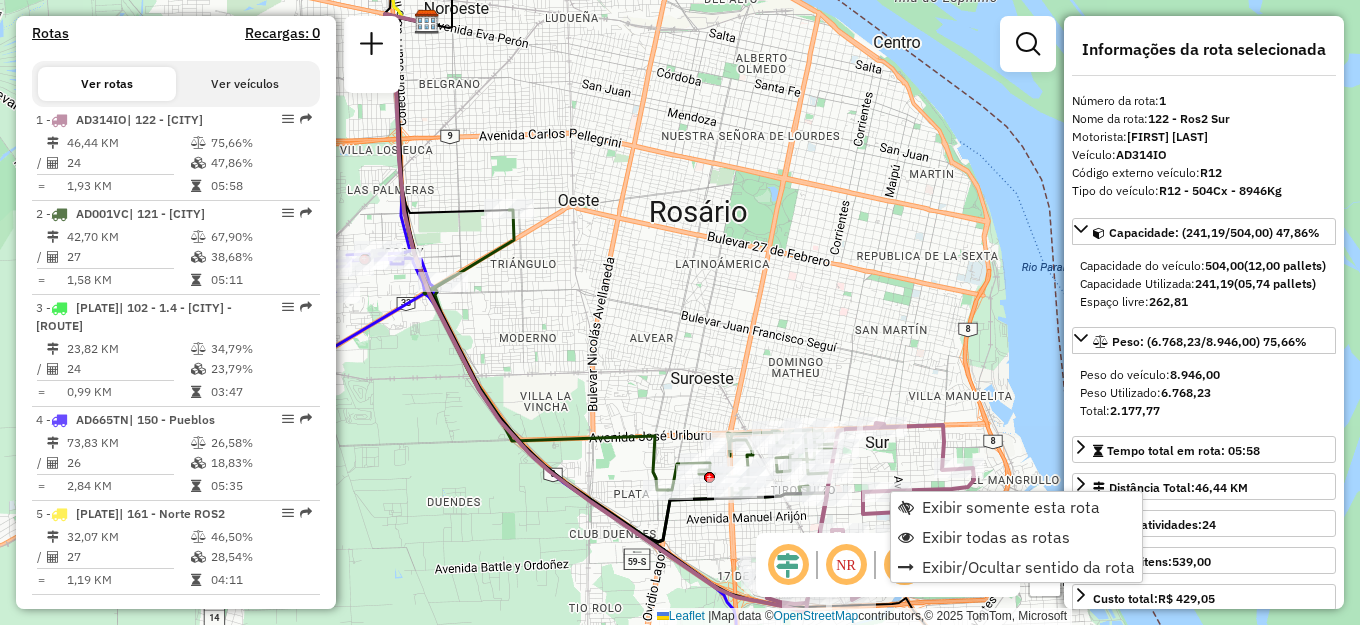 scroll, scrollTop: 652, scrollLeft: 0, axis: vertical 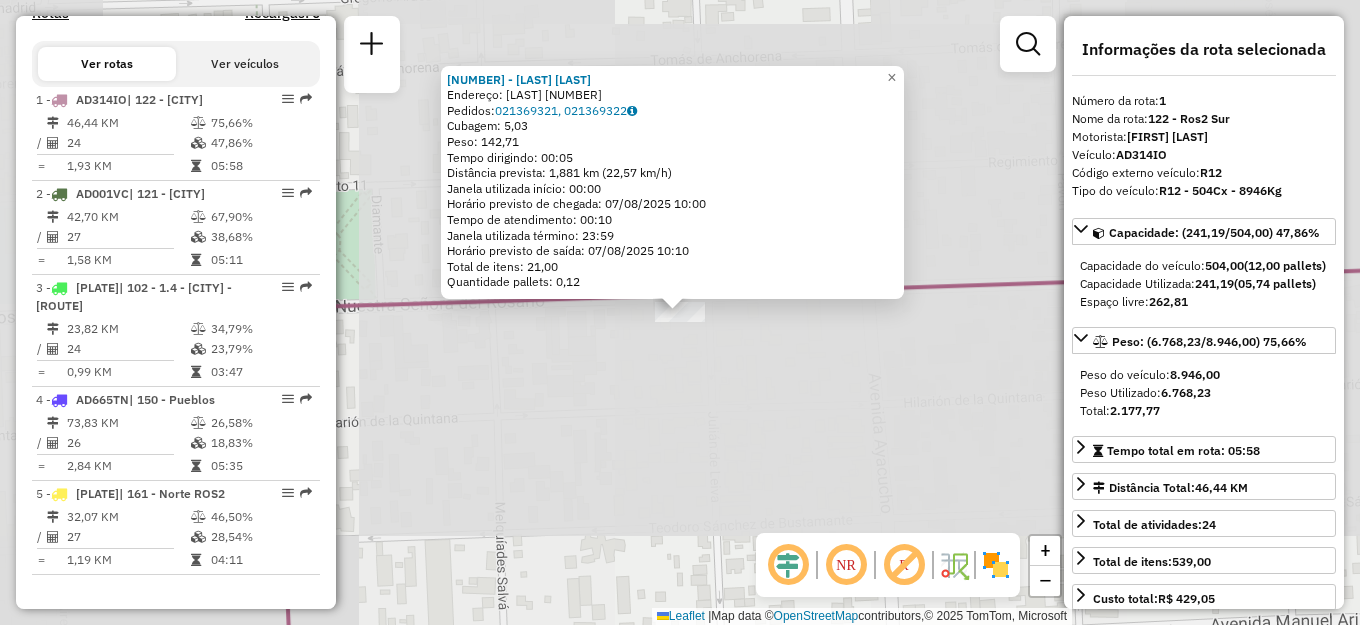 click on "0000467079 - ROSALES JULIO  Endereço: AVDA. NUESTRA SEÑORA DEL ROSARIO 289   Pedidos:  021369321, 021369322   Cubagem: 5,03  Peso: 142,71  Tempo dirigindo: 00:05   Distância prevista: 1,881 km (22,57 km/h)   Janela utilizada início: 00:00   Horário previsto de chegada: 07/08/2025 10:00   Tempo de atendimento: 00:10   Janela utilizada término: 23:59   Horário previsto de saída: 07/08/2025 10:10   Total de itens: 21,00   Quantidade pallets: 0,12  × Janela de atendimento Grade de atendimento Capacidade Transportadoras Veículos Cliente Pedidos  Rotas Selecione os dias de semana para filtrar as janelas de atendimento  Seg   Ter   Qua   Qui   Sex   Sáb   Dom  Informe o período da janela de atendimento: De: Até:  Filtrar exatamente a janela do cliente  Considerar janela de atendimento padrão  Selecione os dias de semana para filtrar as grades de atendimento  Seg   Ter   Qua   Qui   Sex   Sáb   Dom   Considerar clientes sem dia de atendimento cadastrado  Clientes fora do dia de atendimento selecionado" 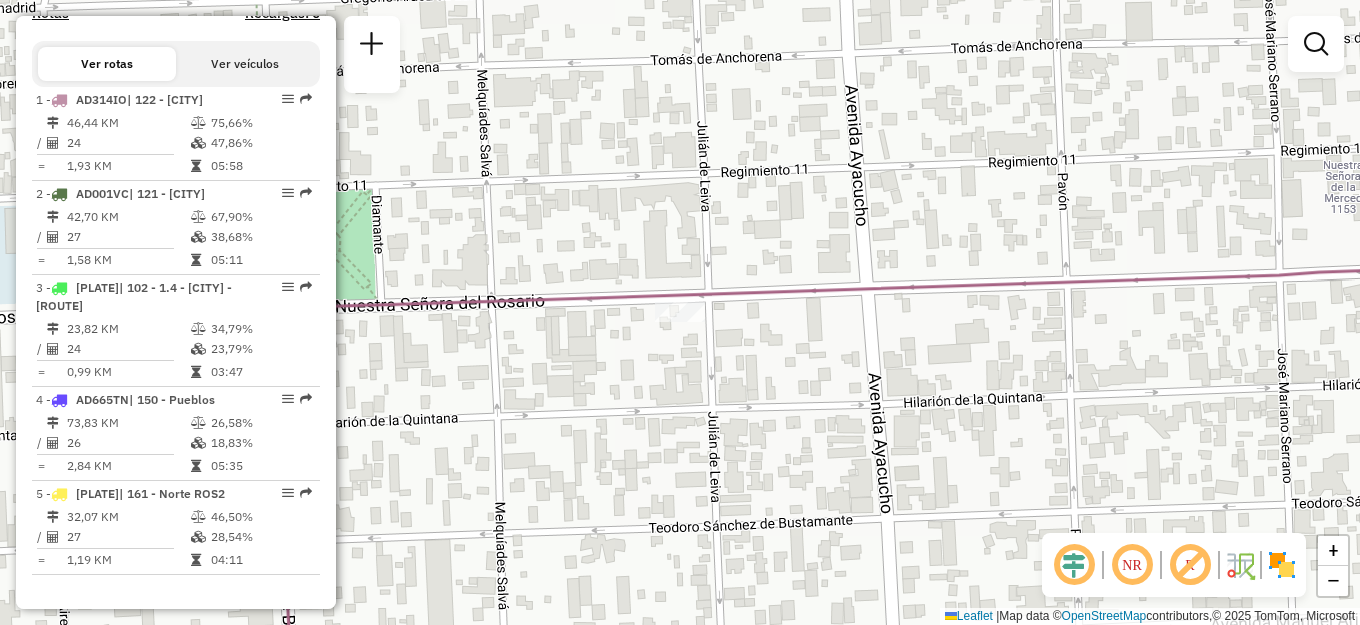 click on "Janela de atendimento Grade de atendimento Capacidade Transportadoras Veículos Cliente Pedidos  Rotas Selecione os dias de semana para filtrar as janelas de atendimento  Seg   Ter   Qua   Qui   Sex   Sáb   Dom  Informe o período da janela de atendimento: De: Até:  Filtrar exatamente a janela do cliente  Considerar janela de atendimento padrão  Selecione os dias de semana para filtrar as grades de atendimento  Seg   Ter   Qua   Qui   Sex   Sáb   Dom   Considerar clientes sem dia de atendimento cadastrado  Clientes fora do dia de atendimento selecionado Filtrar as atividades entre os valores definidos abaixo:  Peso mínimo:   Peso máximo:   Cubagem mínima:   Cubagem máxima:   De:   Até:  Filtrar as atividades entre o tempo de atendimento definido abaixo:  De:   Até:   Considerar capacidade total dos clientes não roteirizados Transportadora: Selecione um ou mais itens Tipo de veículo: Selecione um ou mais itens Veículo: Selecione um ou mais itens Motorista: Selecione um ou mais itens Nome: Rótulo:" 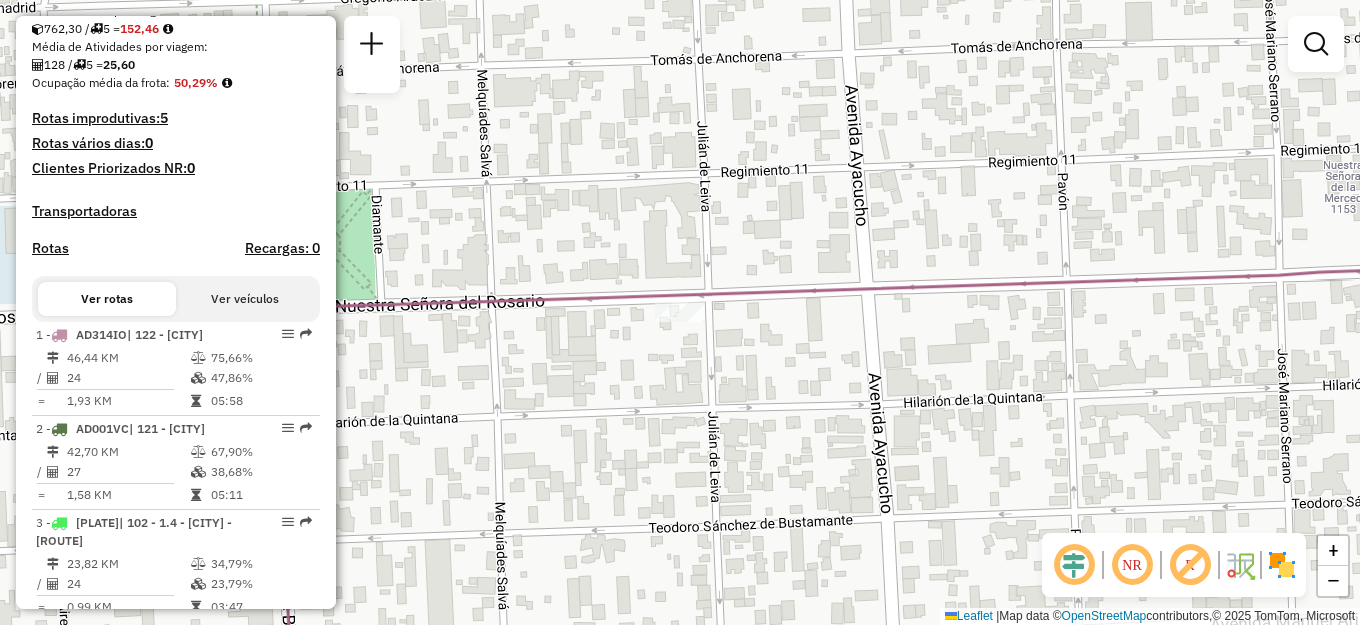 scroll, scrollTop: 452, scrollLeft: 0, axis: vertical 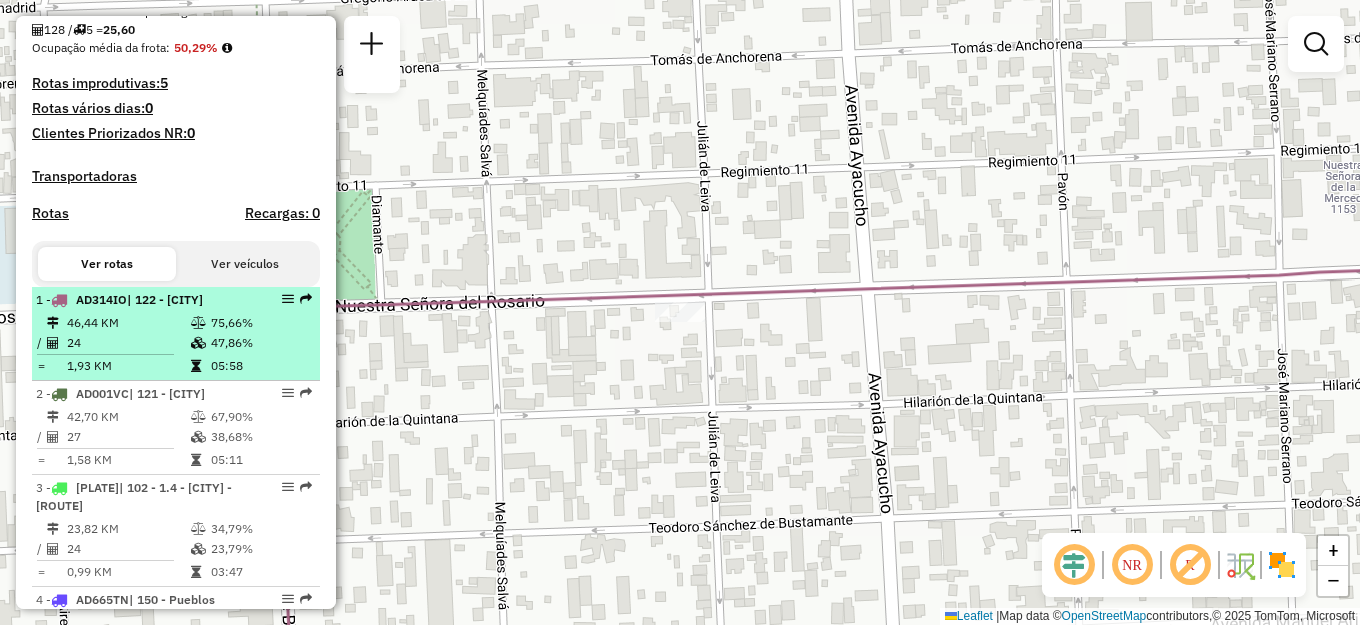 click on "75,66%" at bounding box center [260, 323] 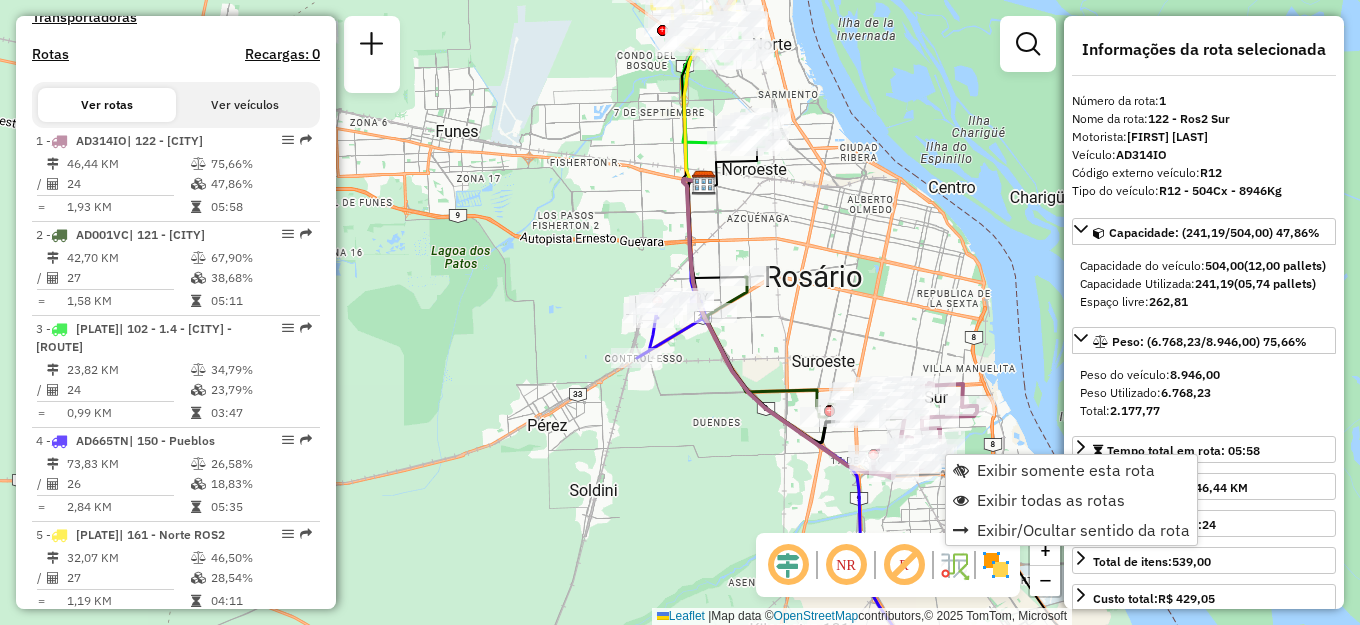 scroll, scrollTop: 652, scrollLeft: 0, axis: vertical 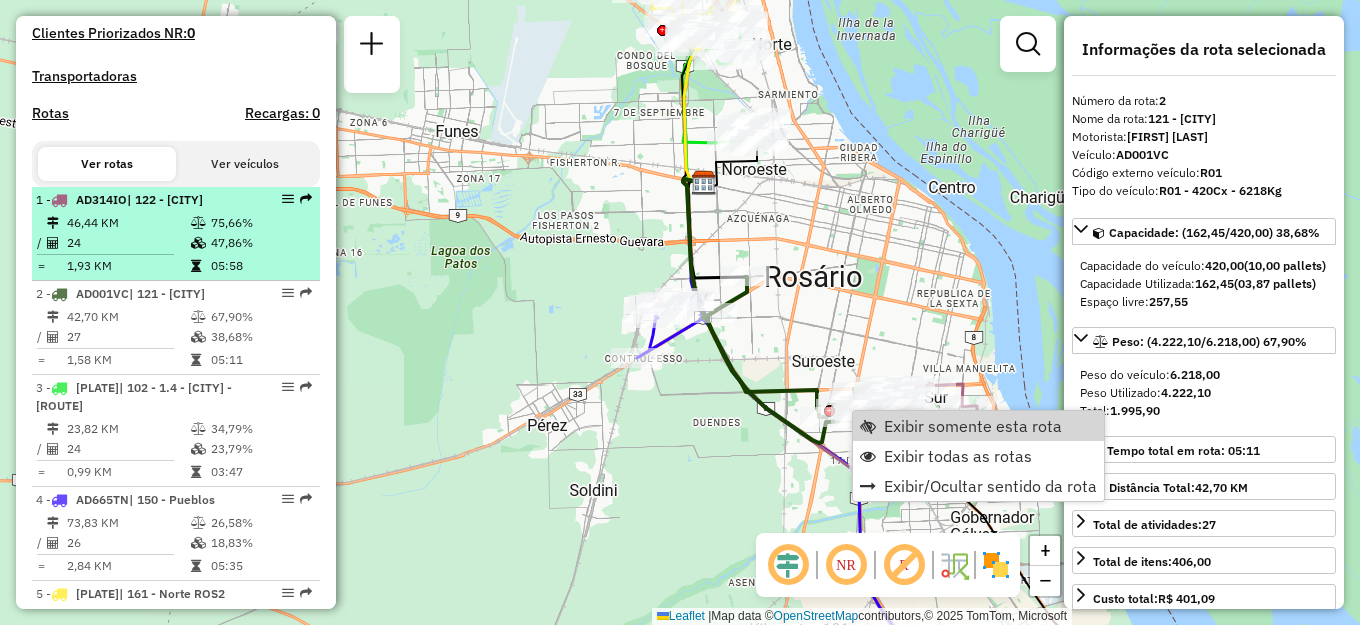 click on "46,44 KM" at bounding box center (128, 223) 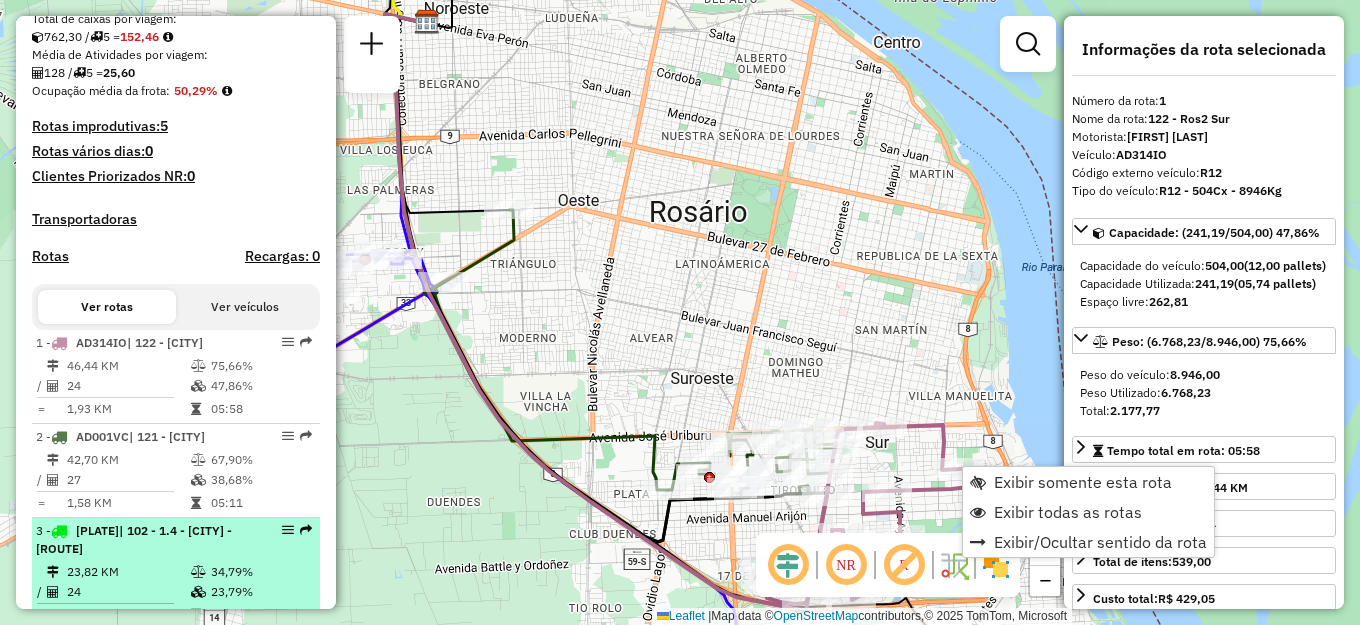 scroll, scrollTop: 452, scrollLeft: 0, axis: vertical 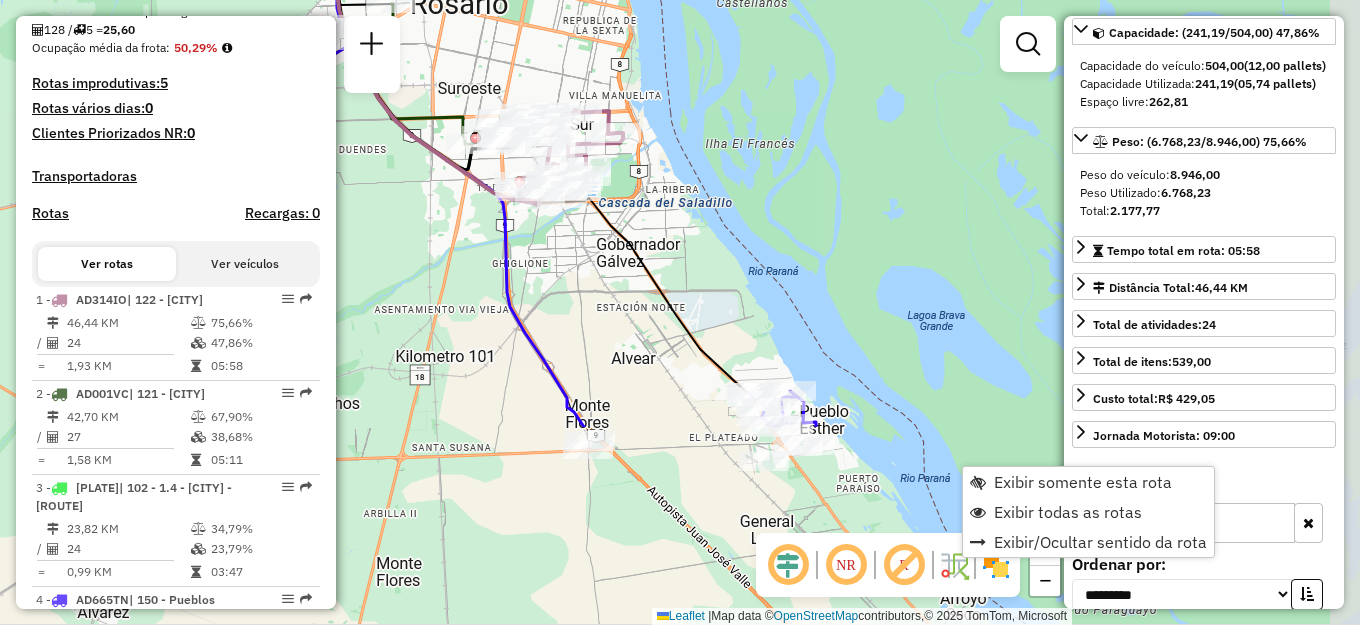 drag, startPoint x: 954, startPoint y: 318, endPoint x: 797, endPoint y: 118, distance: 254.26167 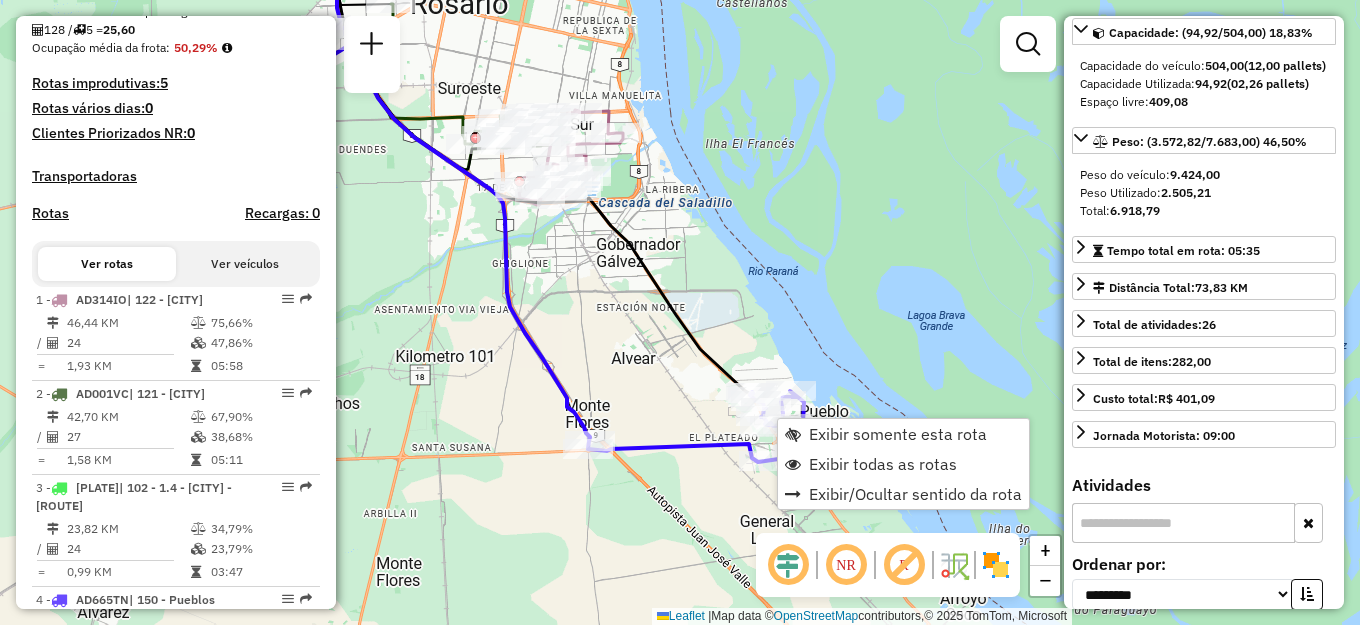 scroll, scrollTop: 652, scrollLeft: 0, axis: vertical 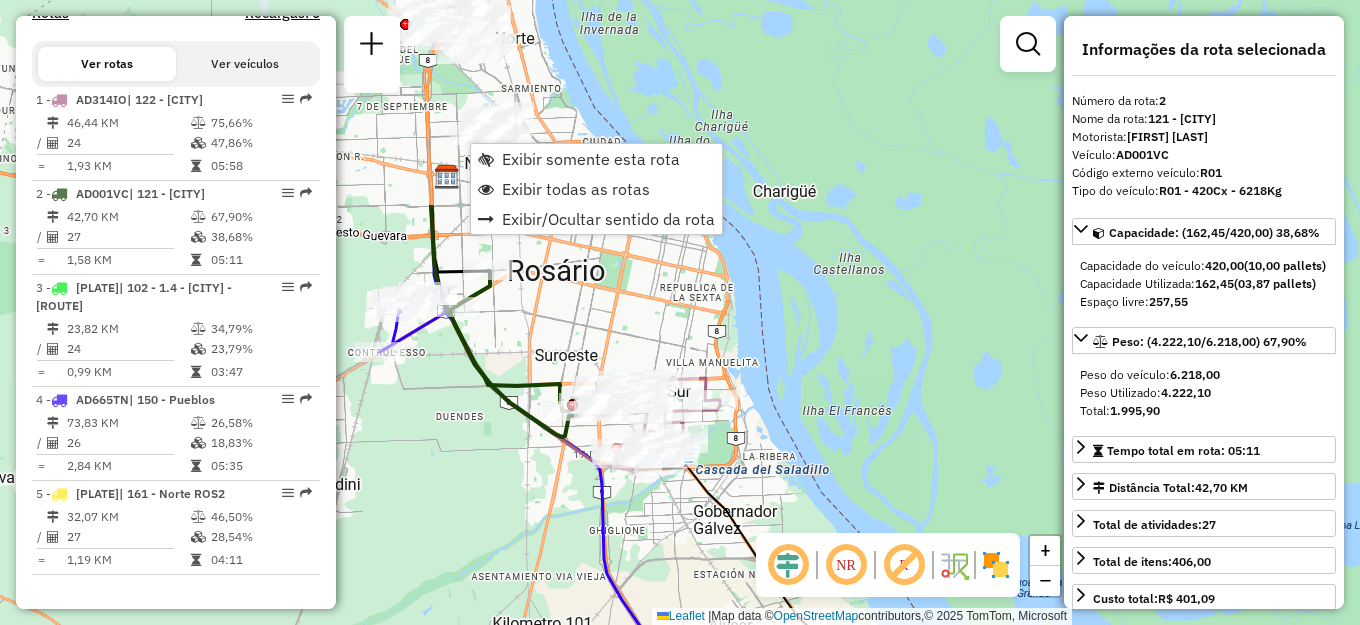 drag, startPoint x: 797, startPoint y: 112, endPoint x: 902, endPoint y: 394, distance: 300.9136 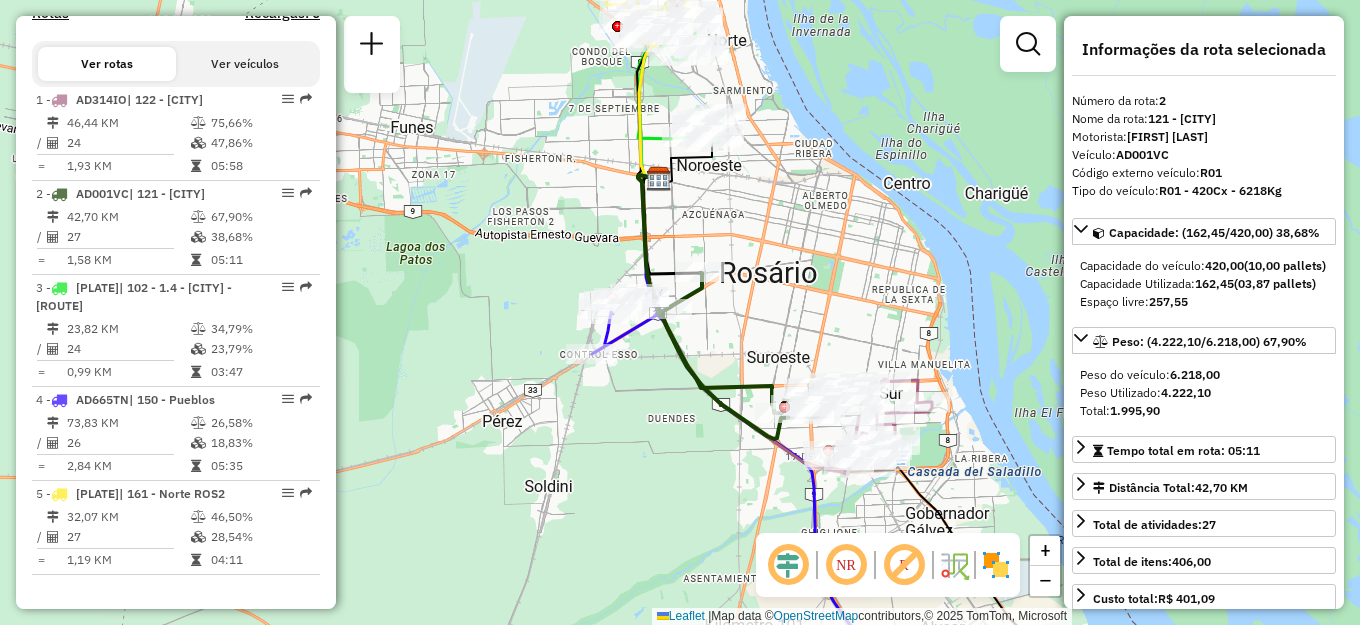 drag, startPoint x: 614, startPoint y: 345, endPoint x: 829, endPoint y: 322, distance: 216.22673 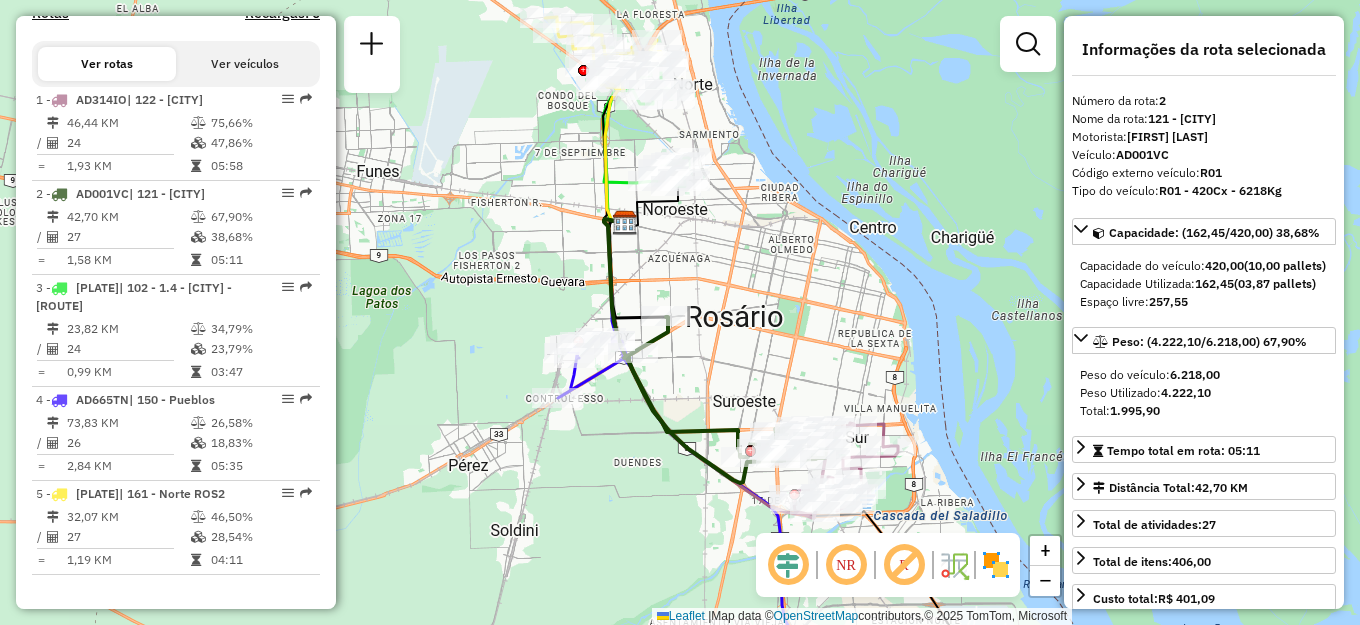 drag, startPoint x: 754, startPoint y: 185, endPoint x: 715, endPoint y: 233, distance: 61.846584 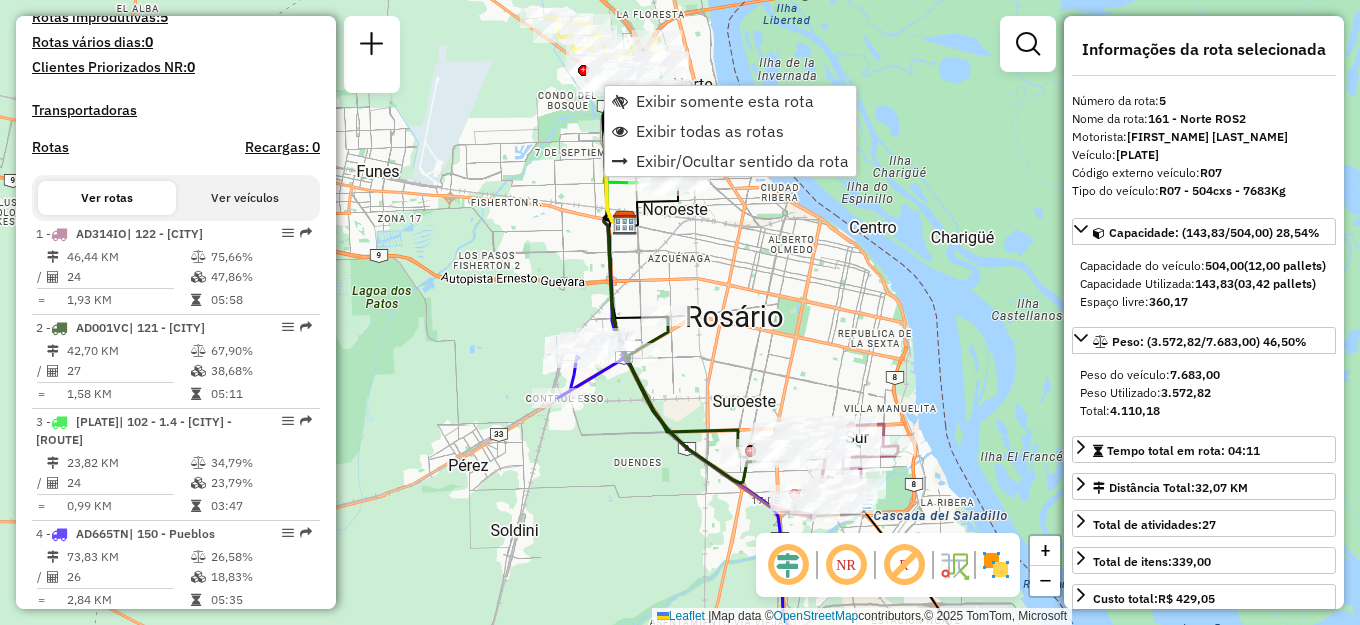 scroll, scrollTop: 452, scrollLeft: 0, axis: vertical 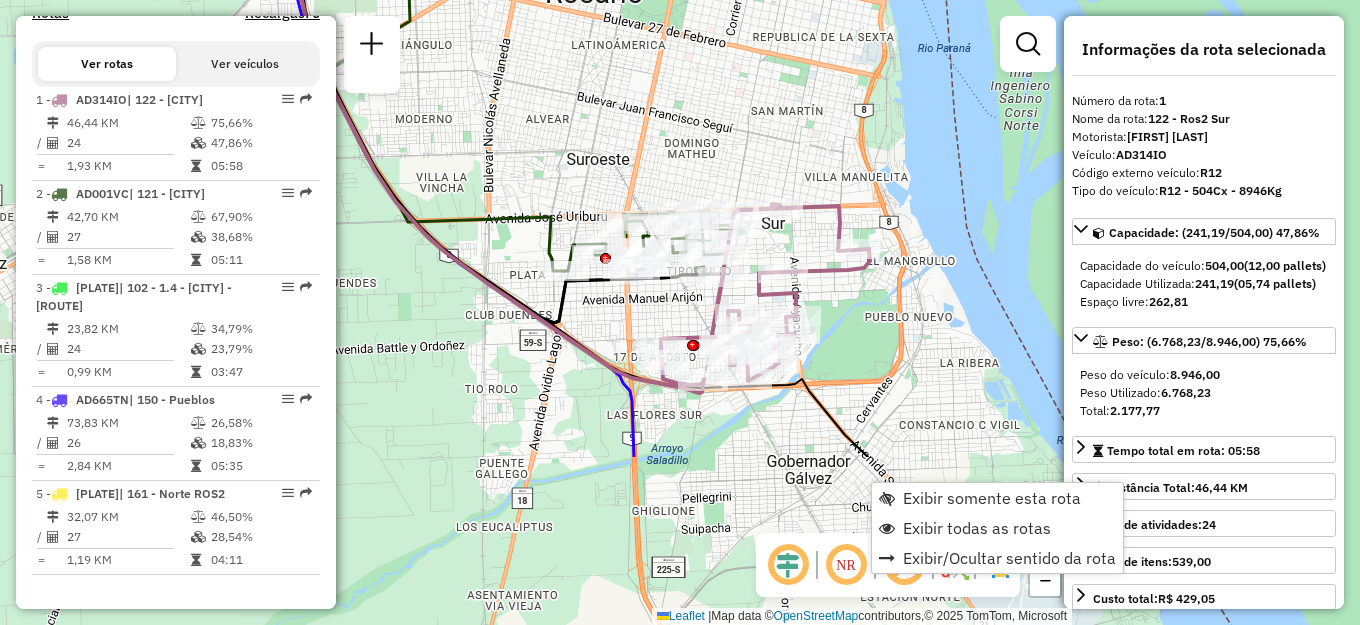 drag, startPoint x: 813, startPoint y: 382, endPoint x: 818, endPoint y: 132, distance: 250.04999 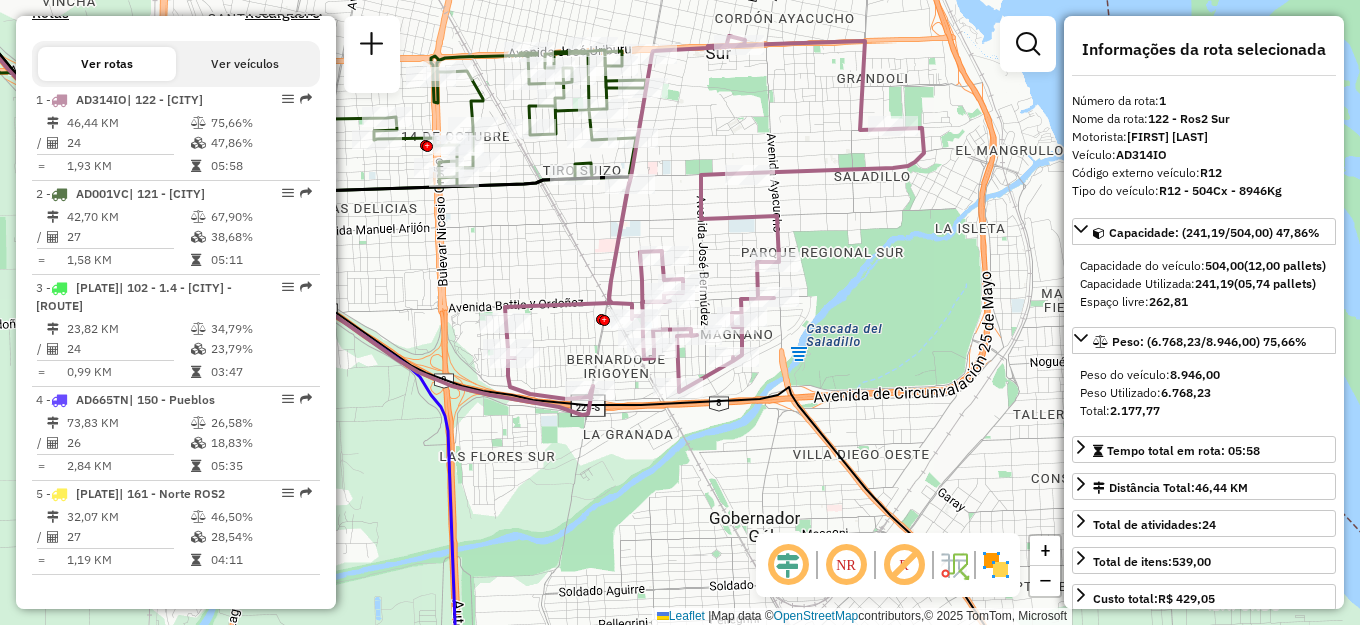 drag, startPoint x: 838, startPoint y: 336, endPoint x: 939, endPoint y: 353, distance: 102.4207 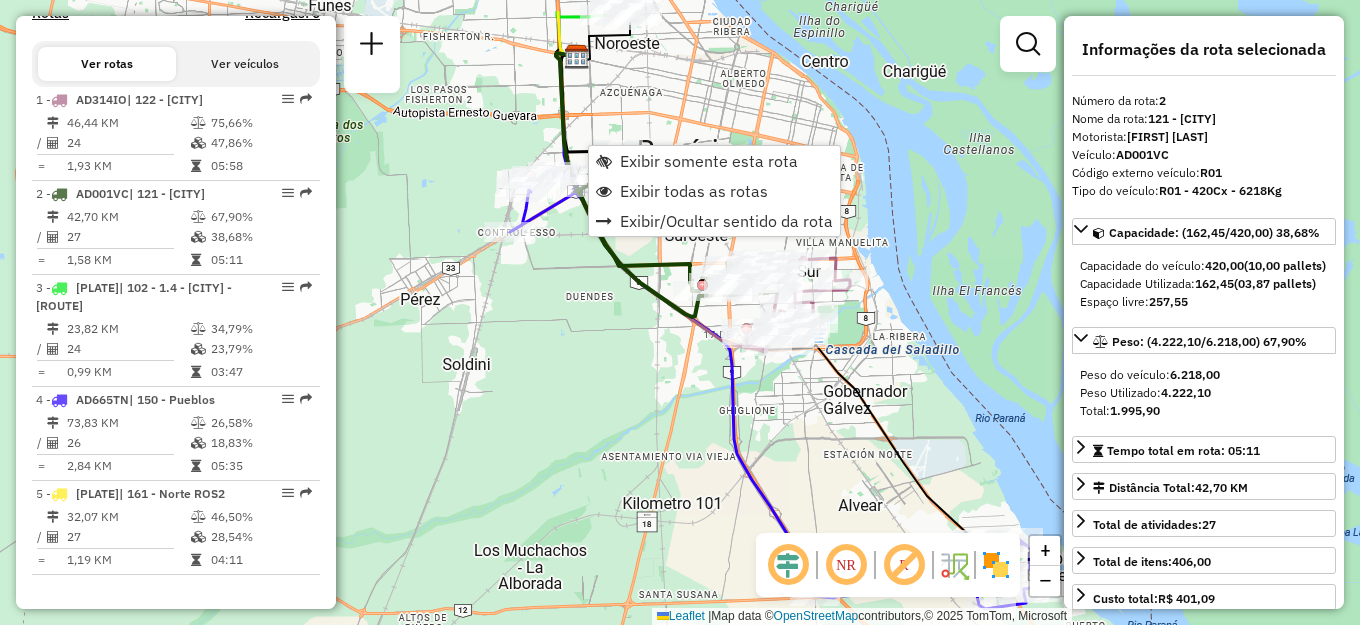 drag, startPoint x: 462, startPoint y: 243, endPoint x: 660, endPoint y: 316, distance: 211.02843 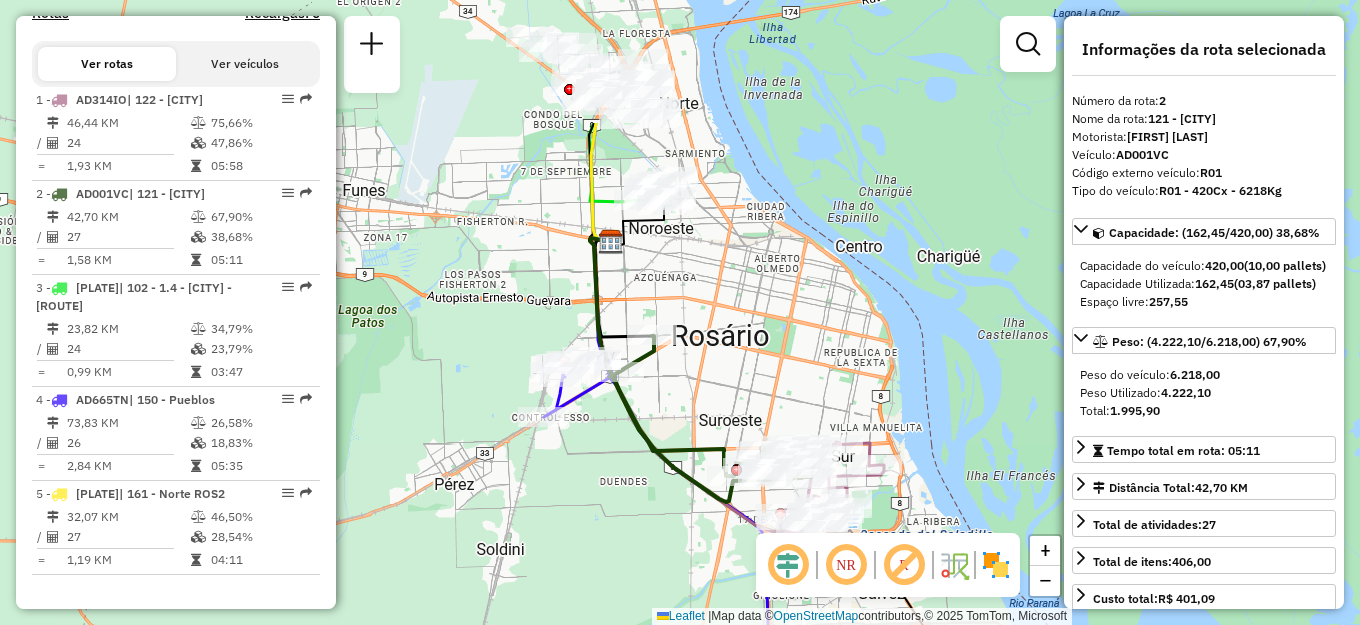 drag, startPoint x: 638, startPoint y: 301, endPoint x: 672, endPoint y: 486, distance: 188.09837 